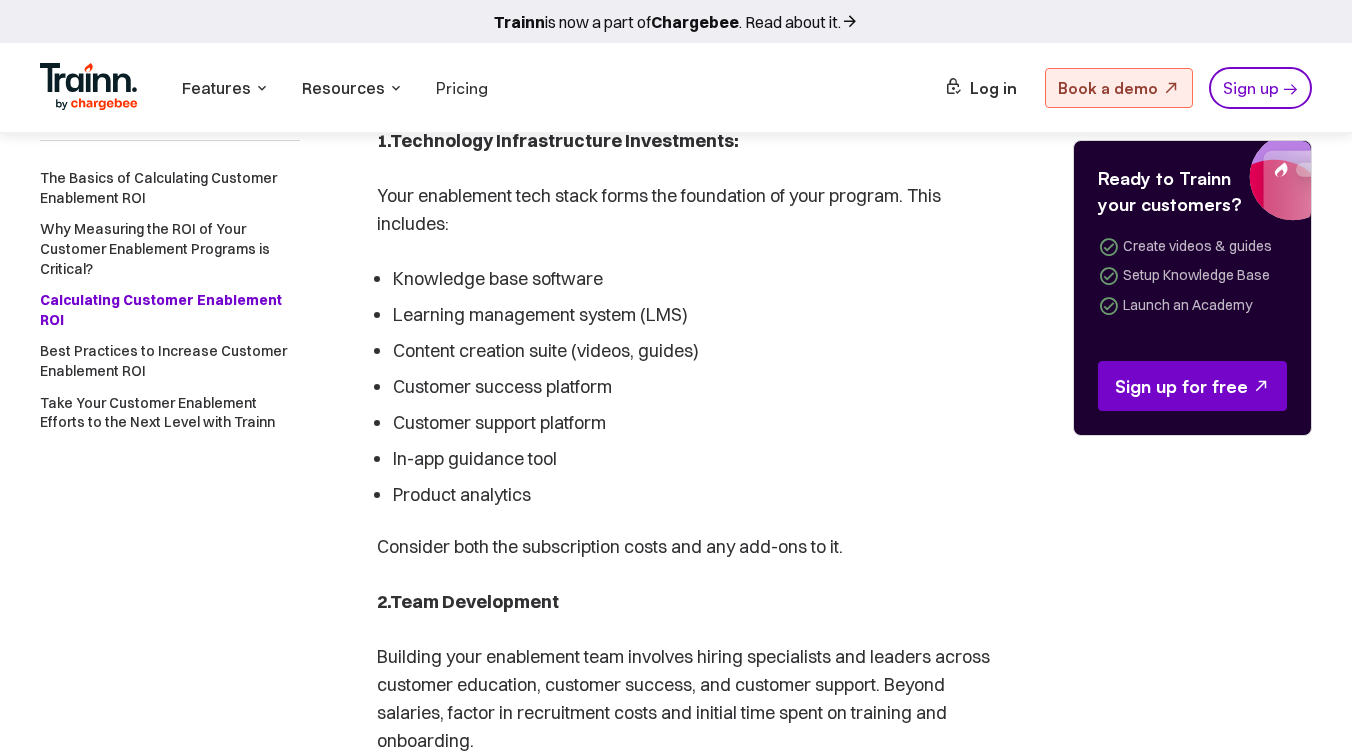 scroll, scrollTop: 3806, scrollLeft: 0, axis: vertical 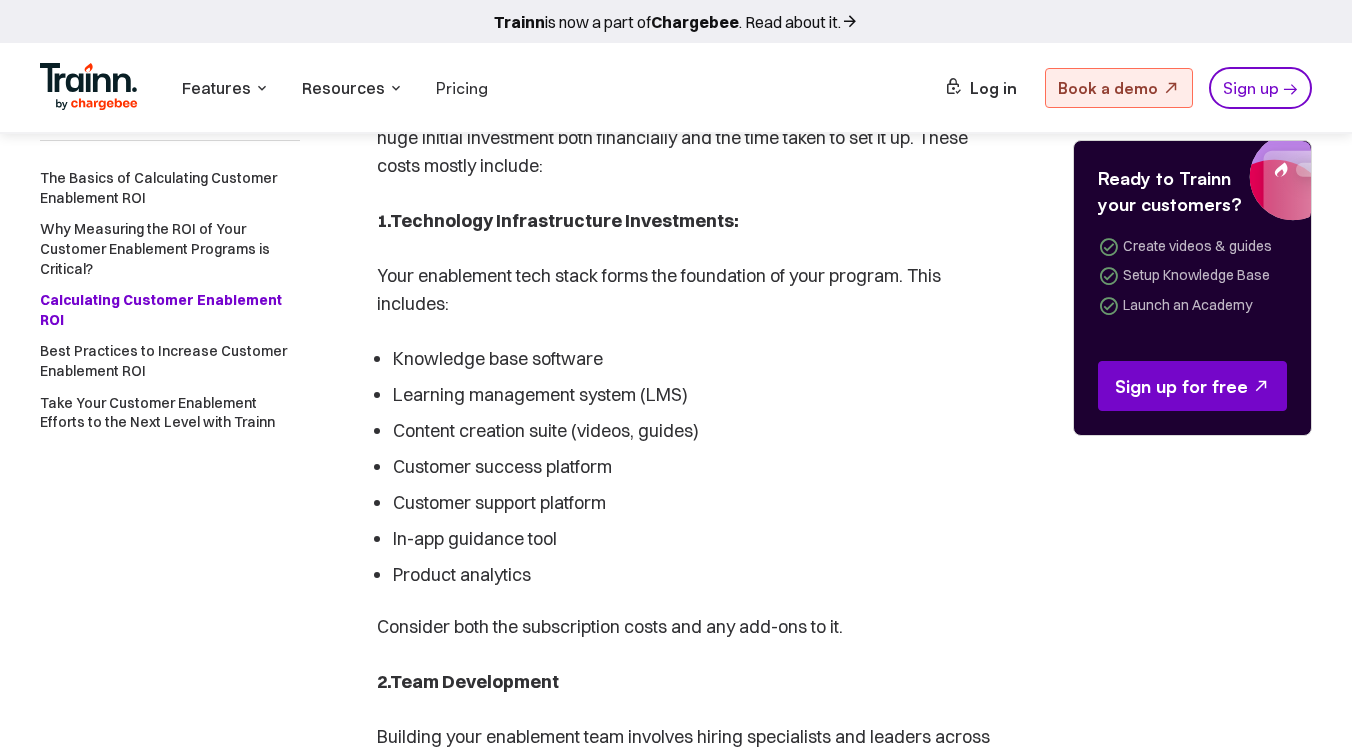 click on "Knowledge base software" at bounding box center [695, 359] 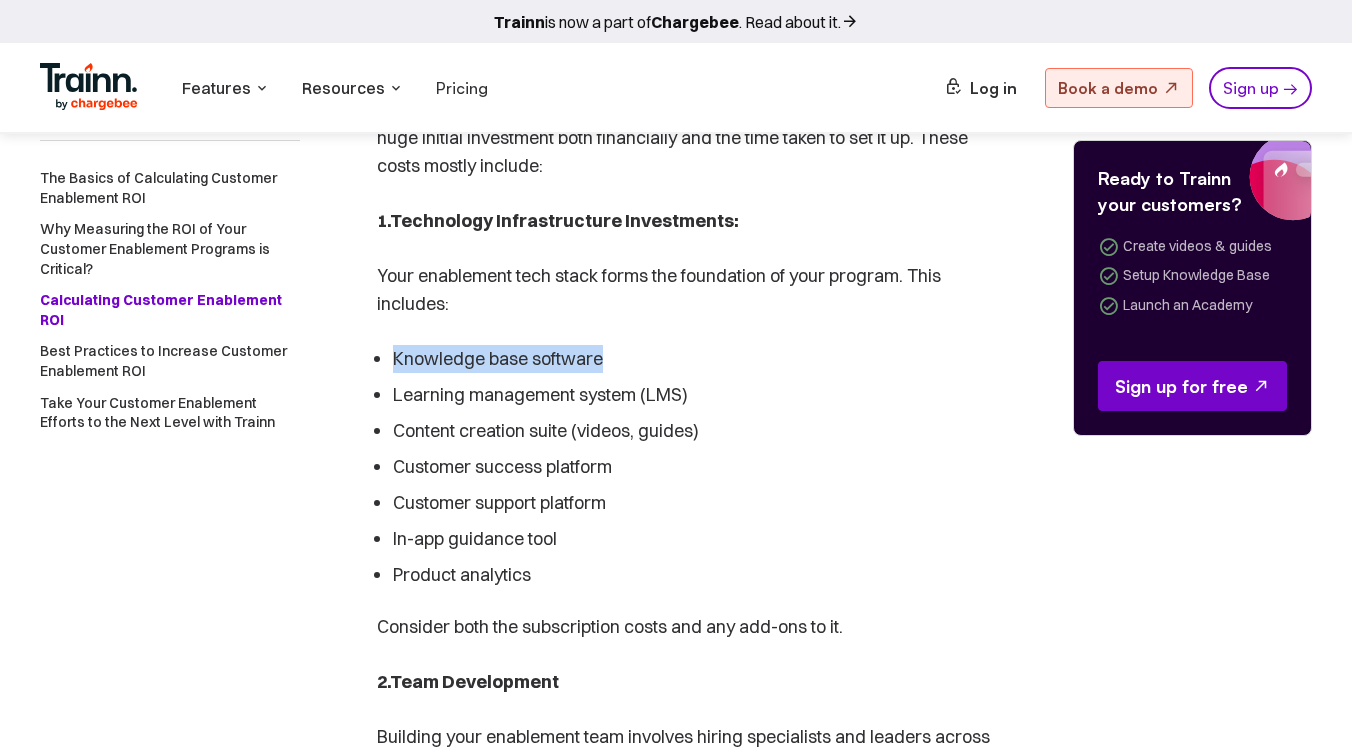 drag, startPoint x: 615, startPoint y: 388, endPoint x: 386, endPoint y: 388, distance: 229 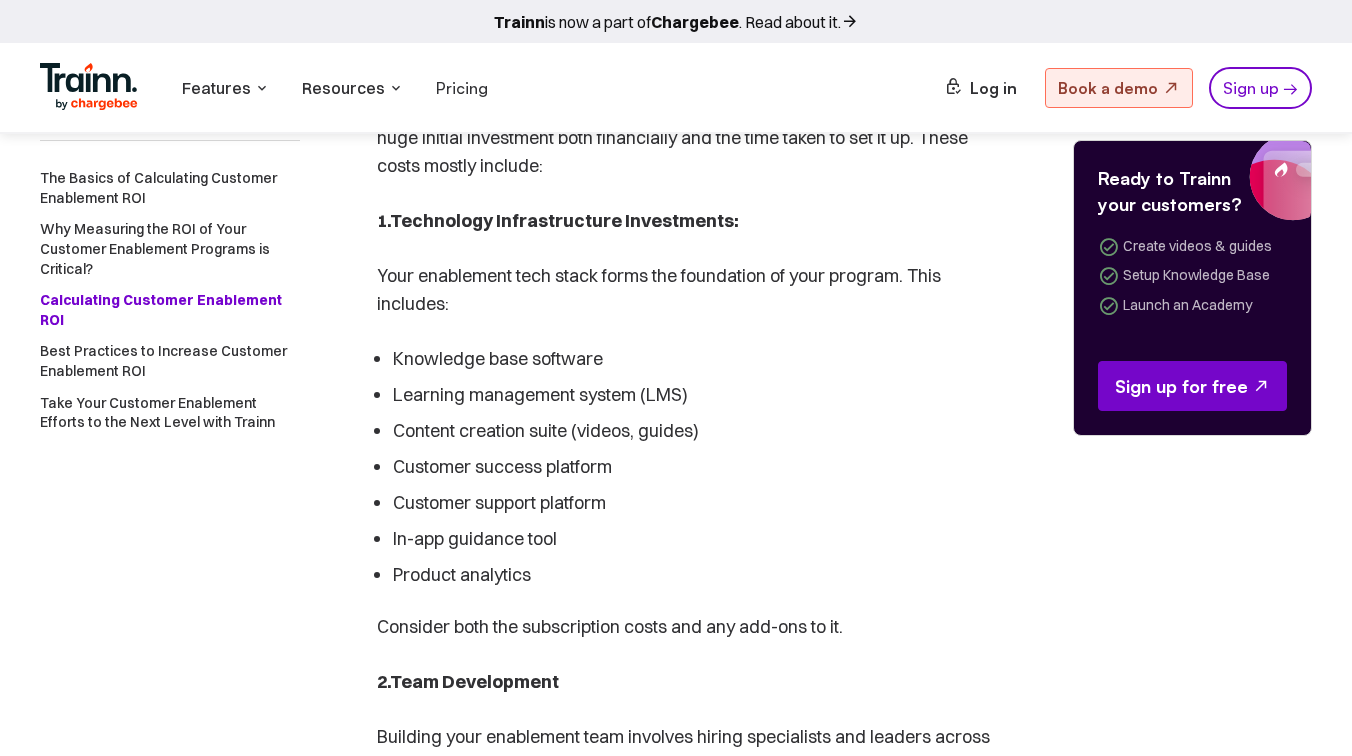 click on "Learning management system (LMS)" at bounding box center (695, 395) 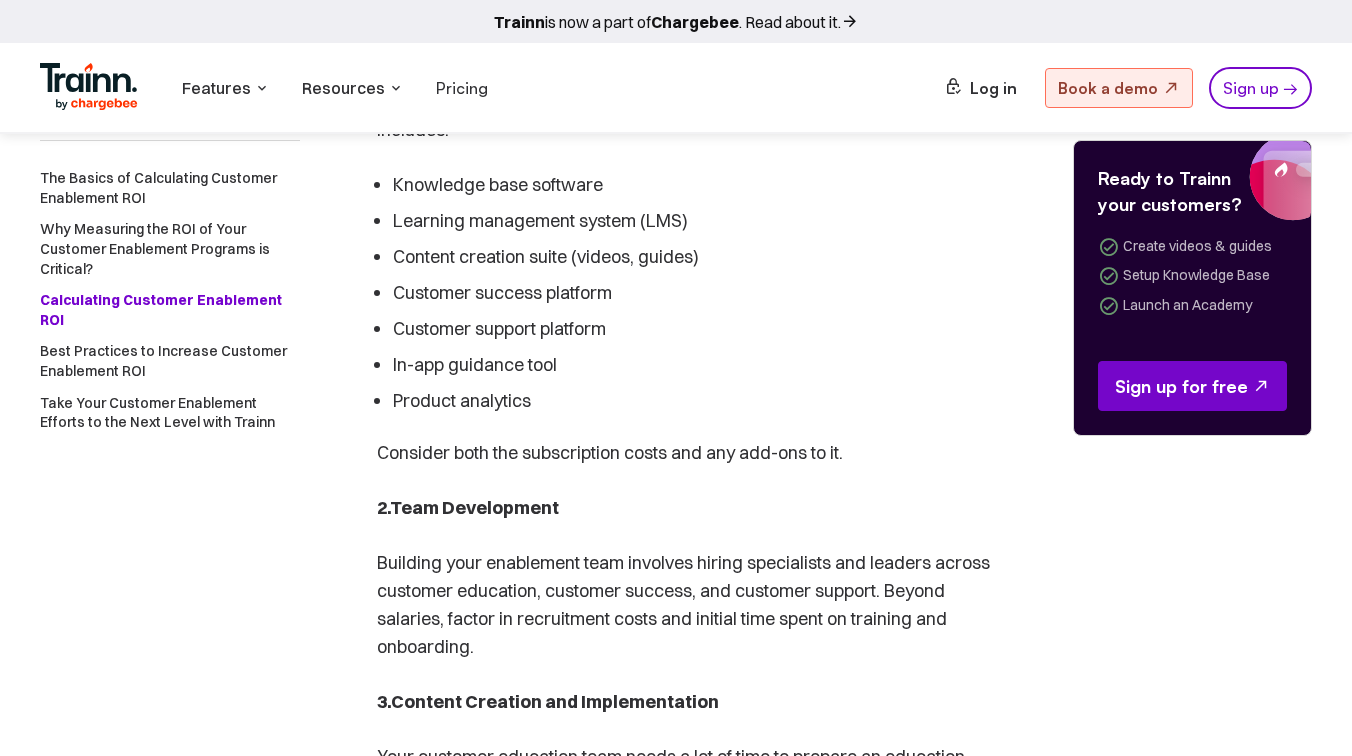 scroll, scrollTop: 3914, scrollLeft: 0, axis: vertical 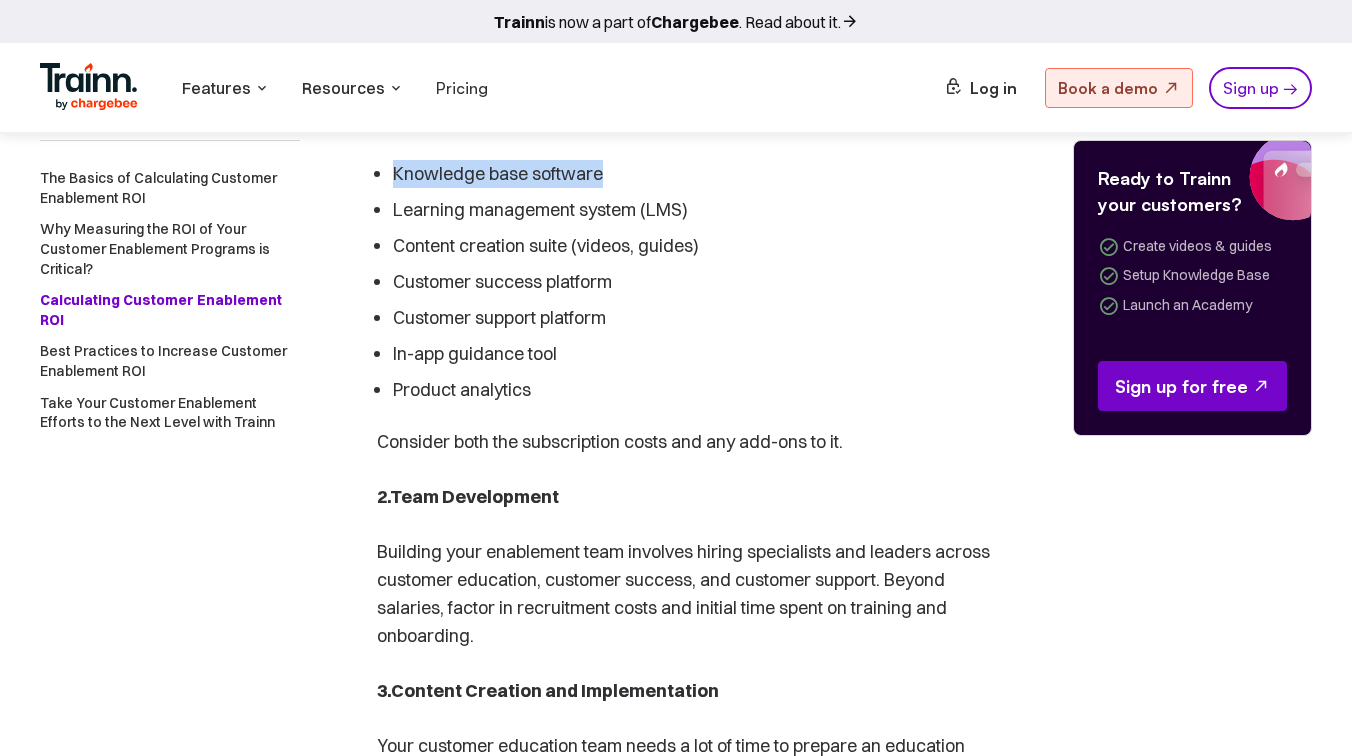 drag, startPoint x: 607, startPoint y: 204, endPoint x: 390, endPoint y: 213, distance: 217.18655 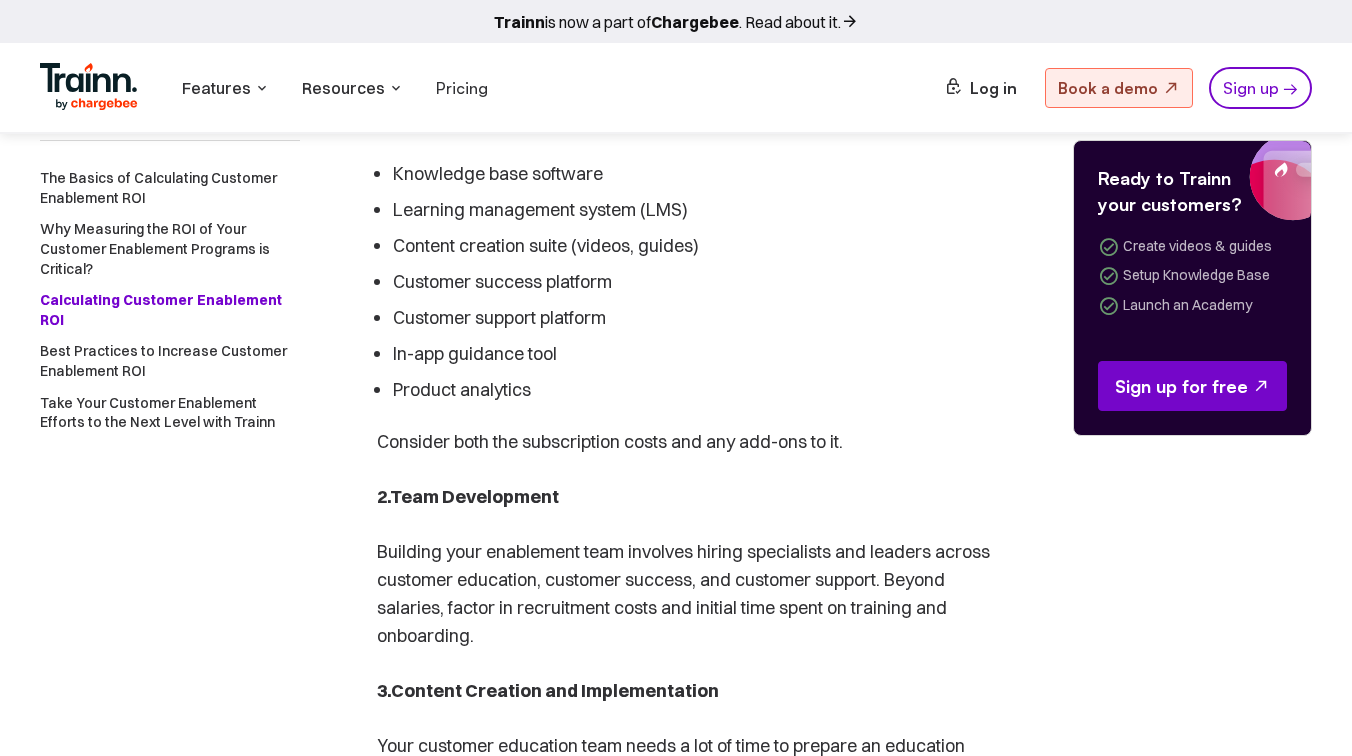 click on "Learning management system (LMS)" at bounding box center [695, 210] 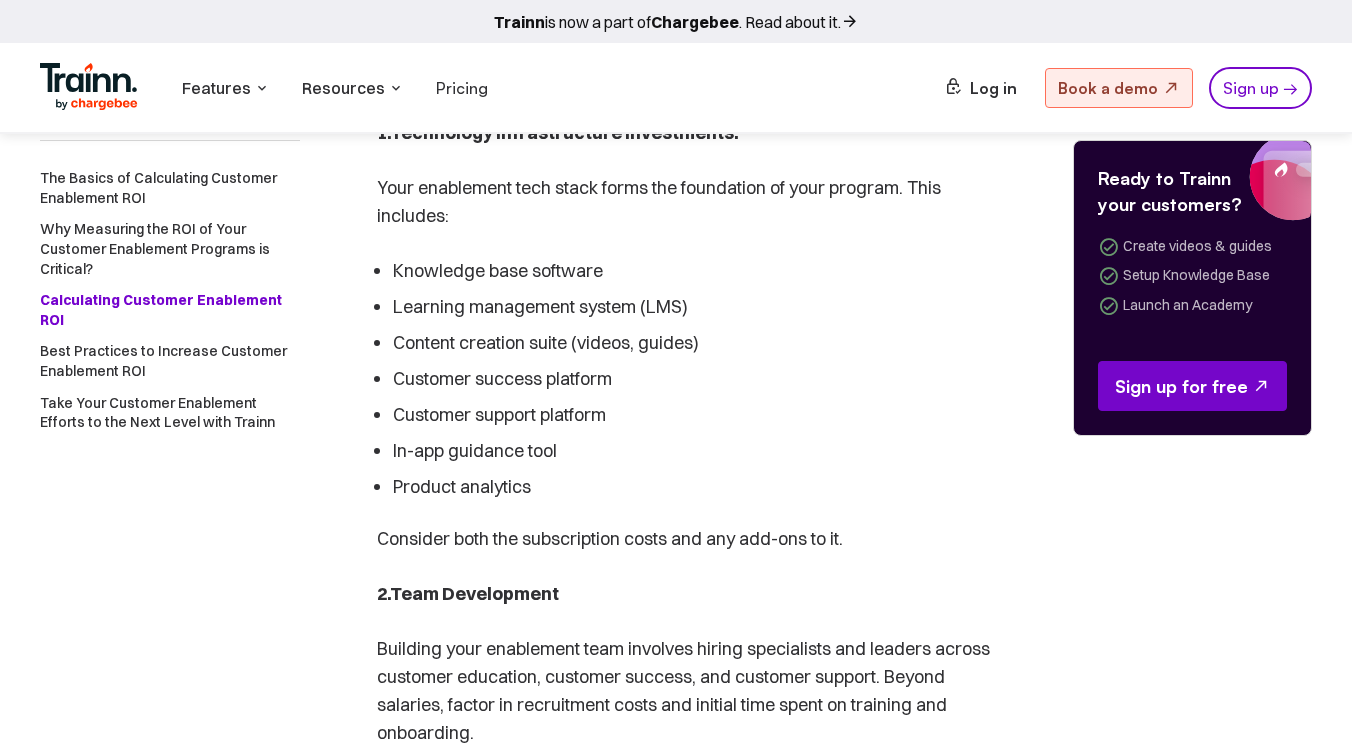 scroll, scrollTop: 3813, scrollLeft: 0, axis: vertical 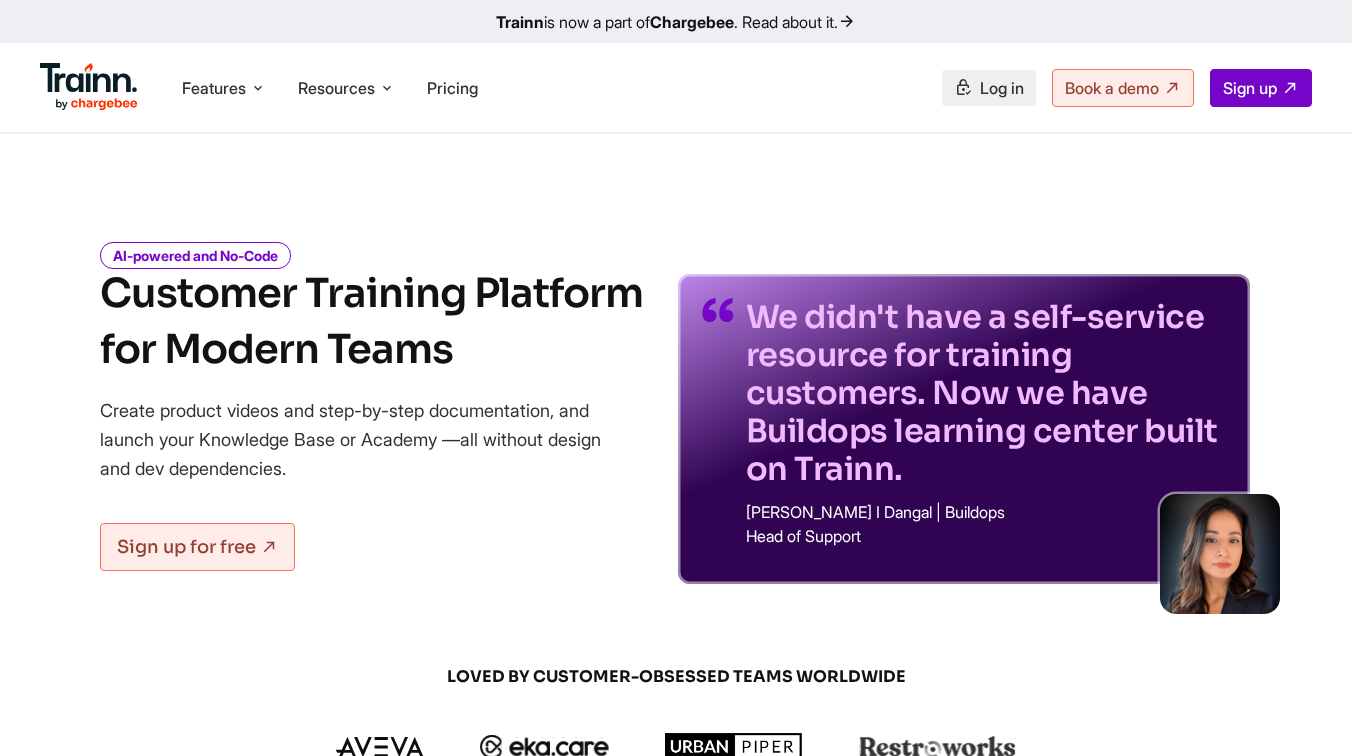 click on "Log in" at bounding box center [1002, 88] 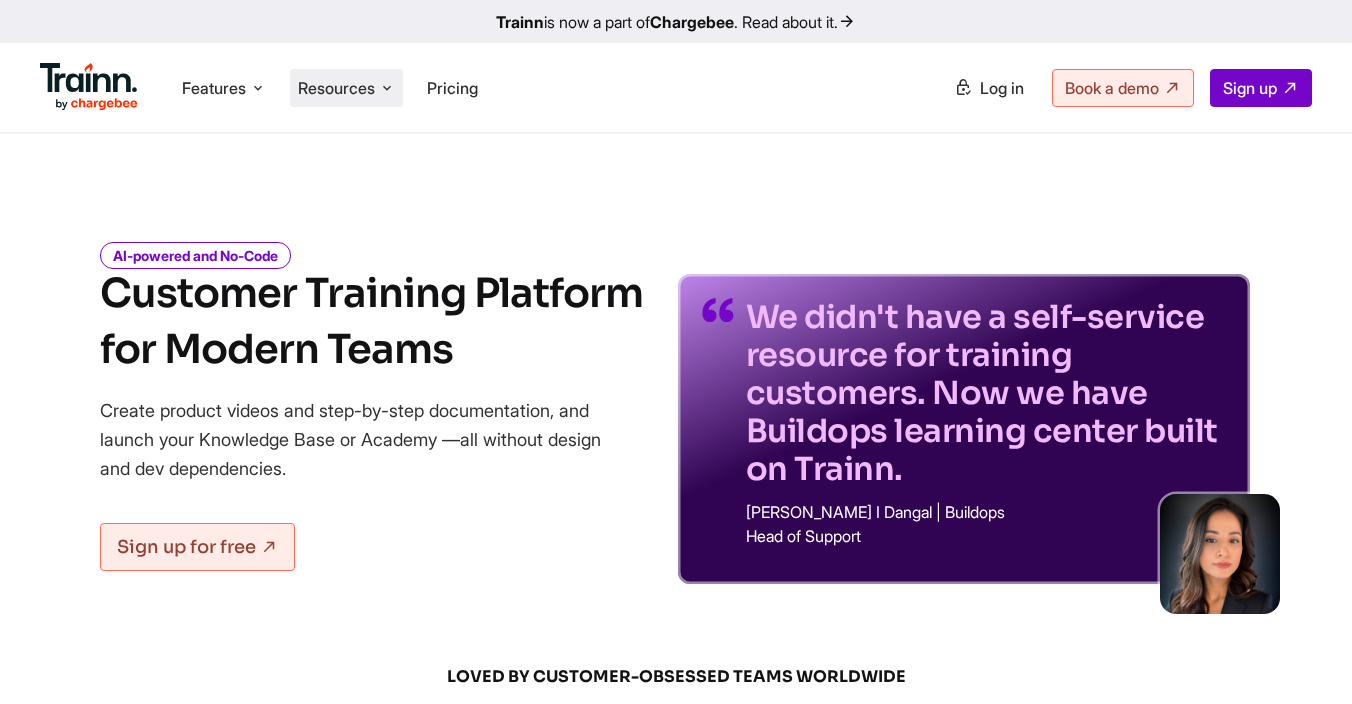 click on "Resources" at bounding box center (336, 88) 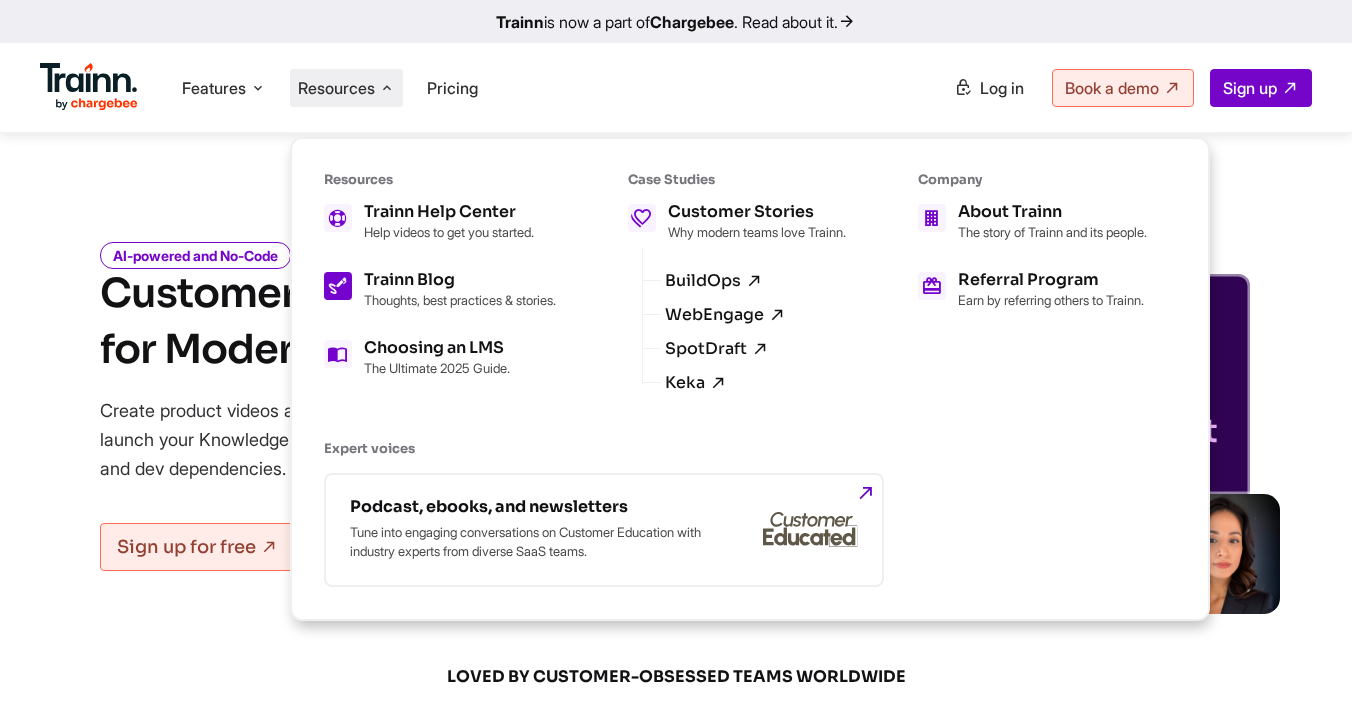 click on "Thoughts, best practices & stories." at bounding box center (460, 300) 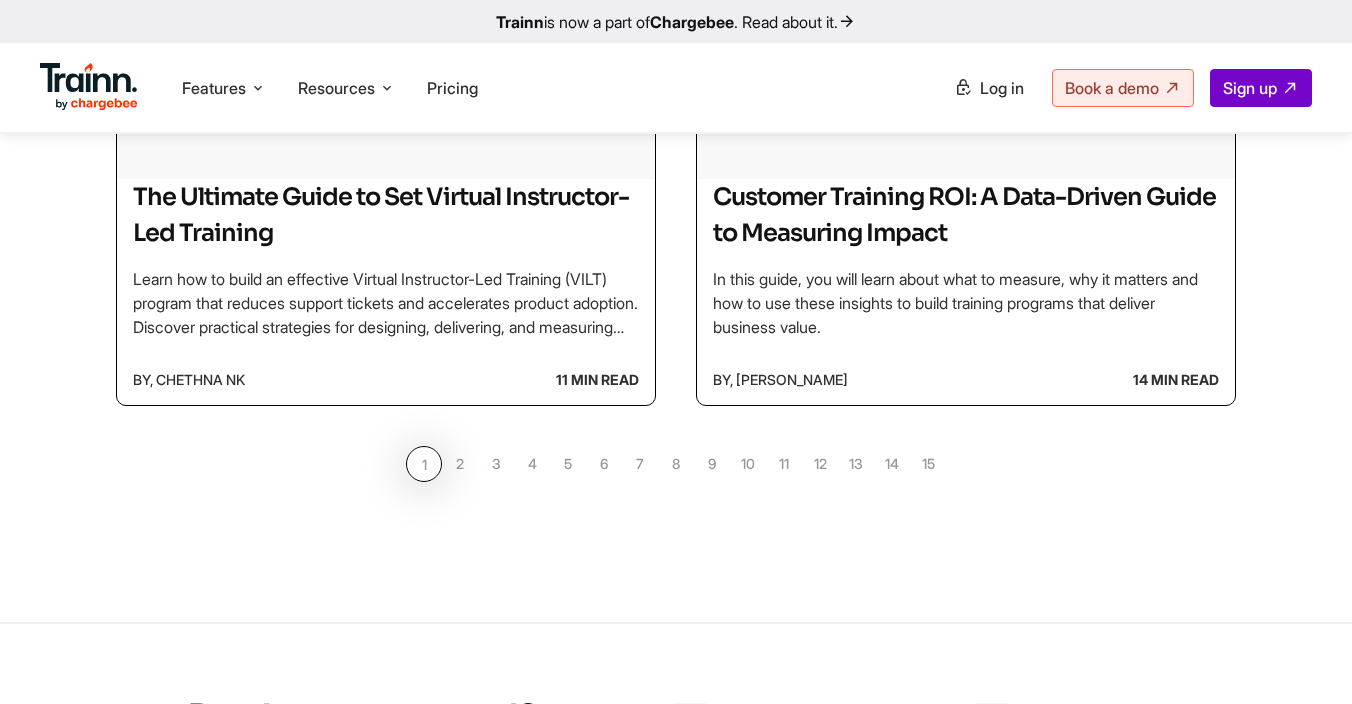 scroll, scrollTop: 2125, scrollLeft: 0, axis: vertical 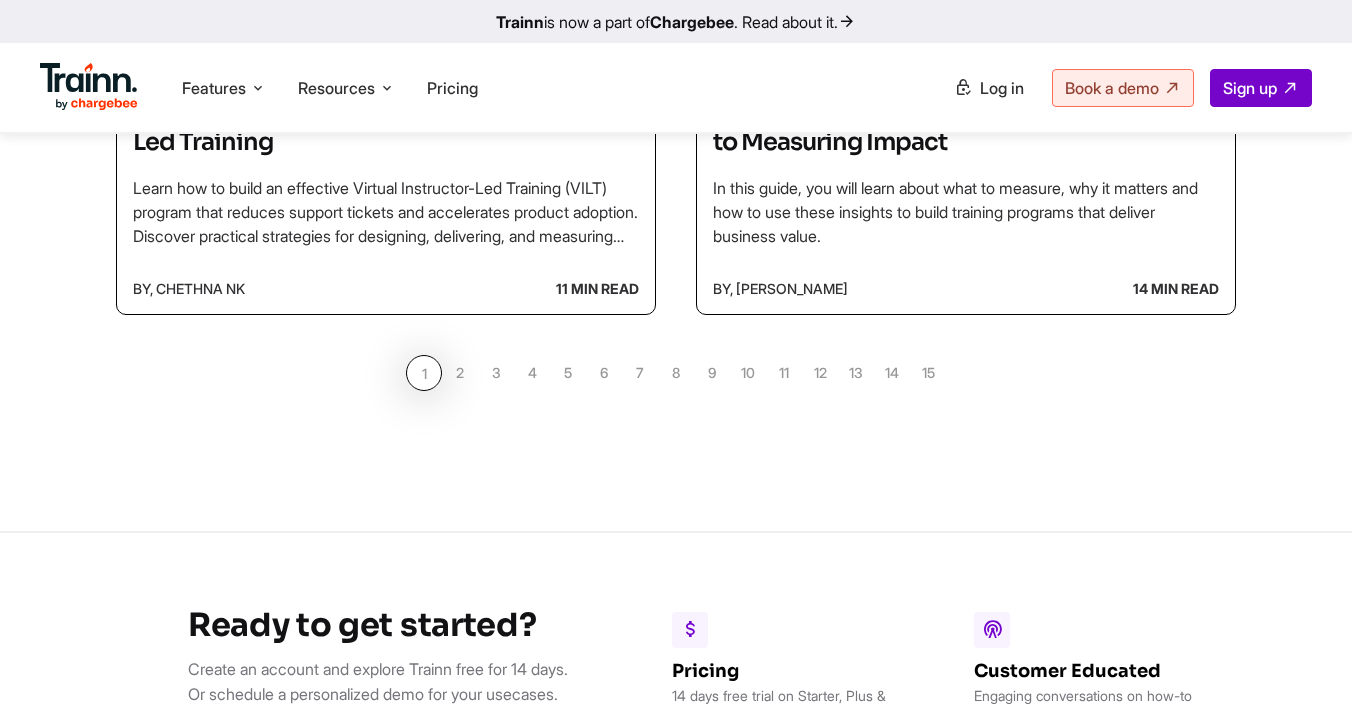 click on "2" at bounding box center [460, 373] 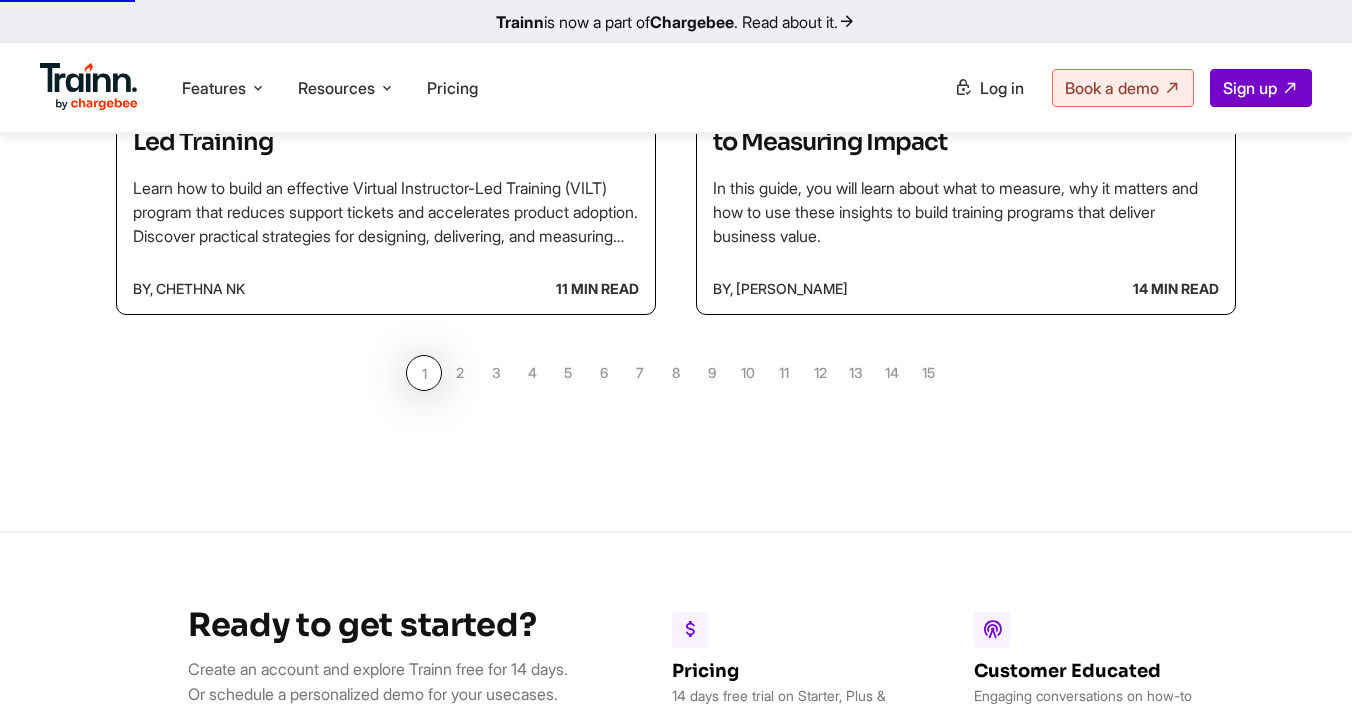 click on "2" at bounding box center (460, 373) 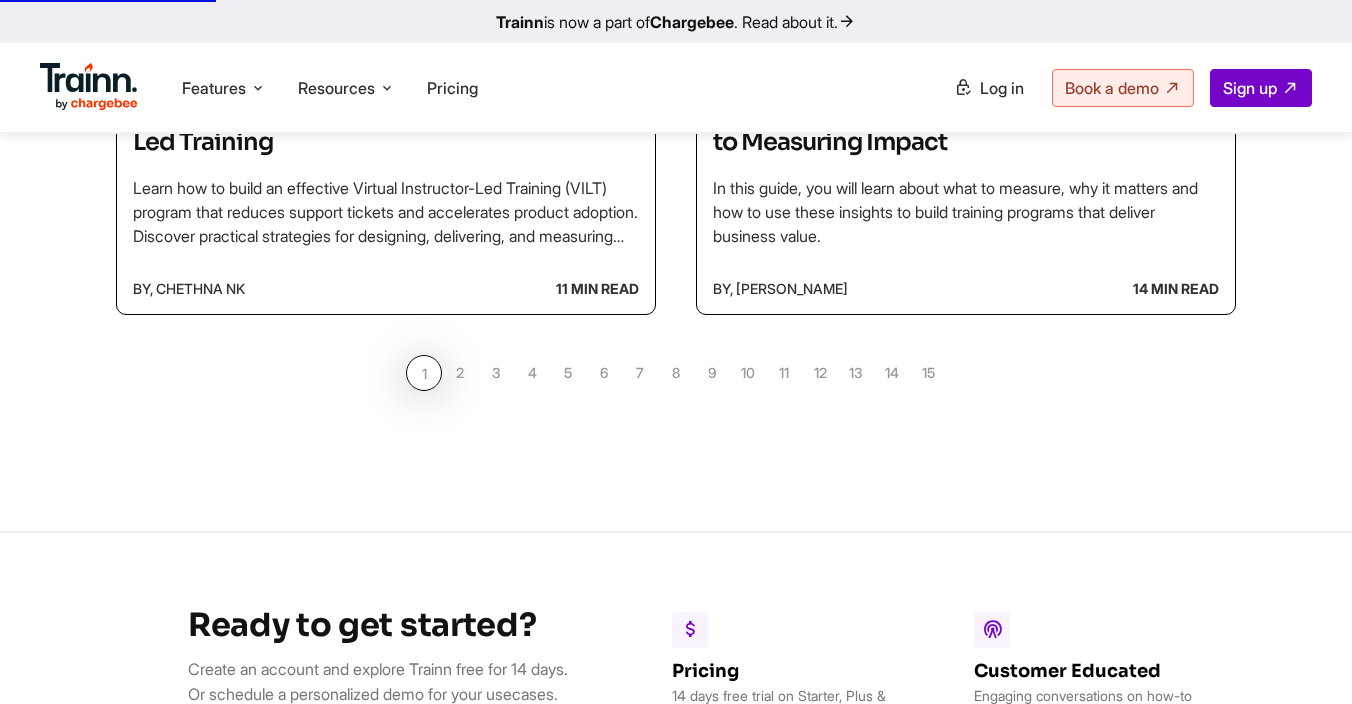 click on "2" at bounding box center (460, 373) 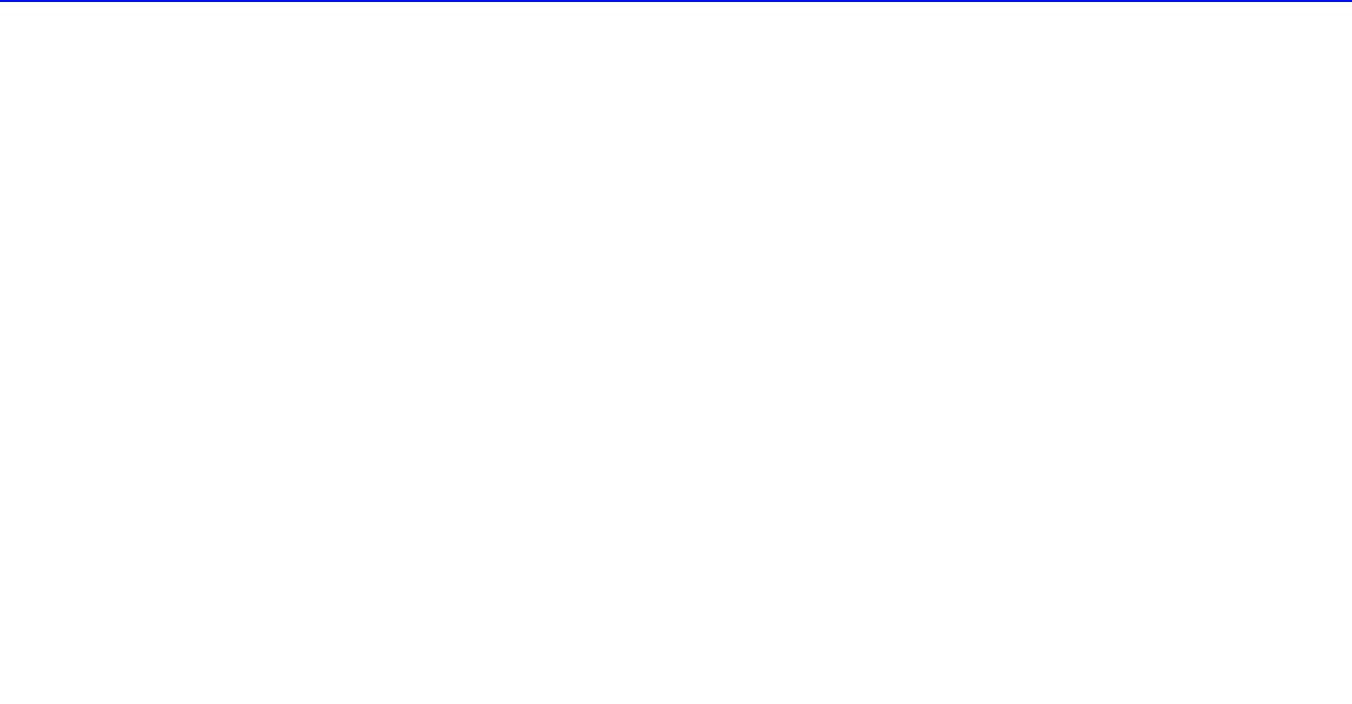 click on "2" at bounding box center [460, 373] 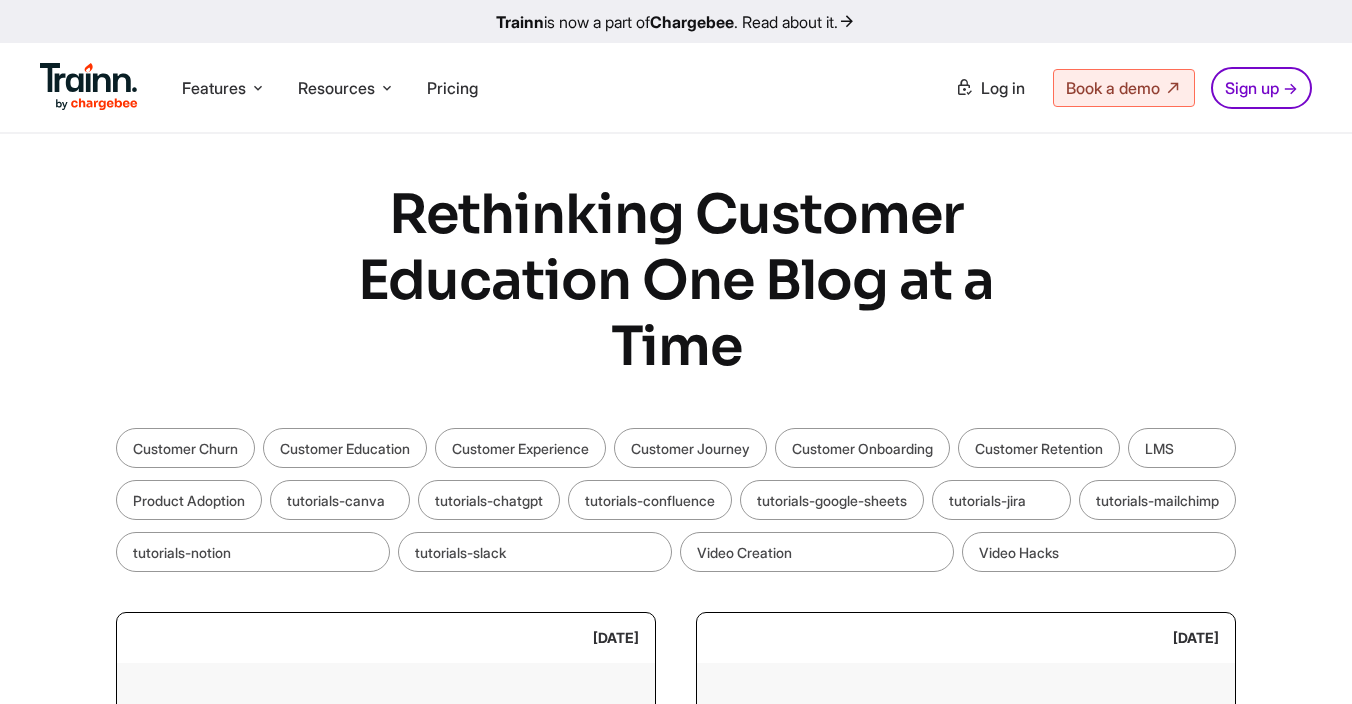 scroll, scrollTop: 93, scrollLeft: 0, axis: vertical 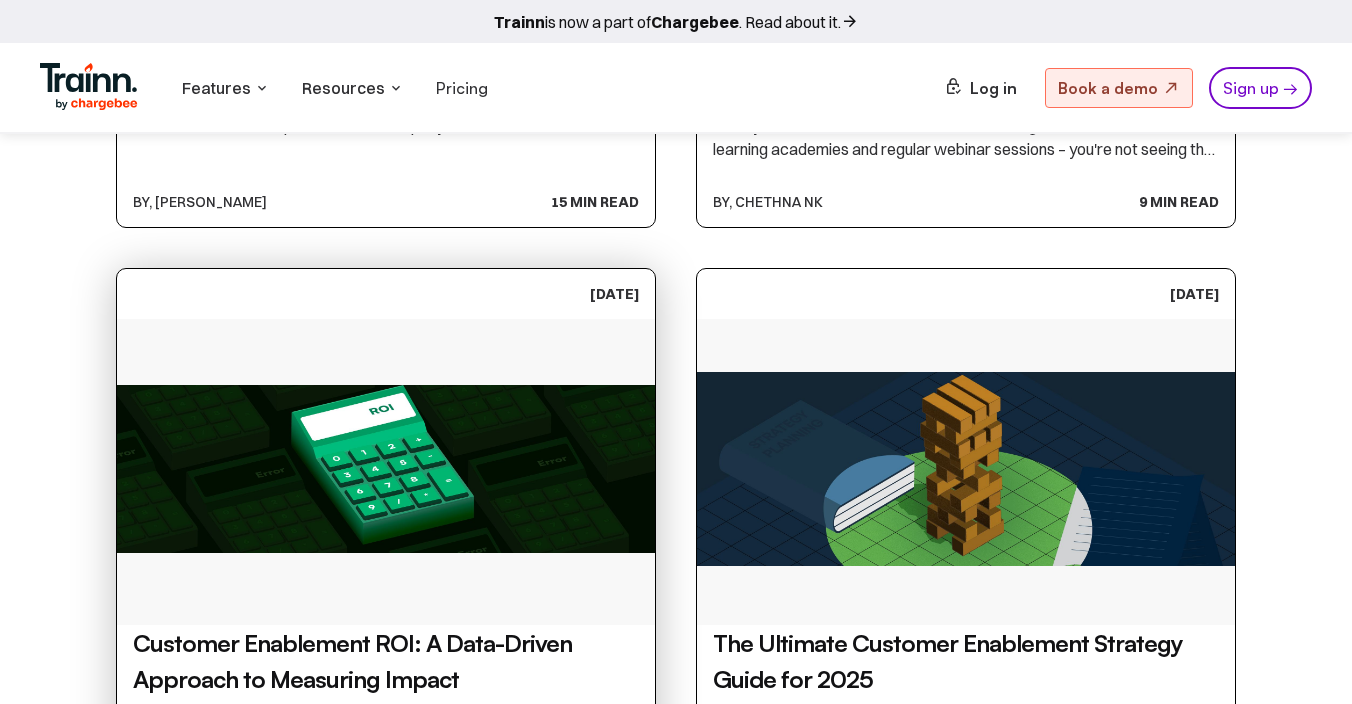 click at bounding box center [386, 469] 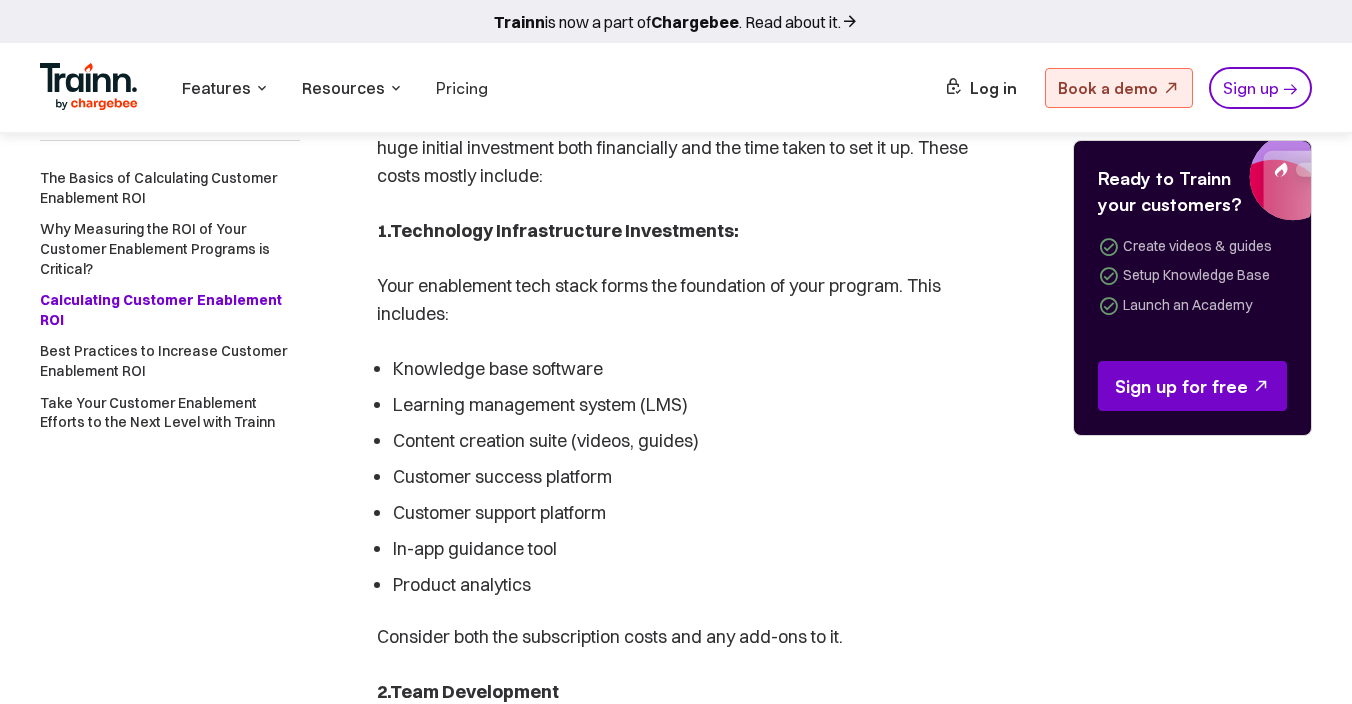 scroll, scrollTop: 3725, scrollLeft: 0, axis: vertical 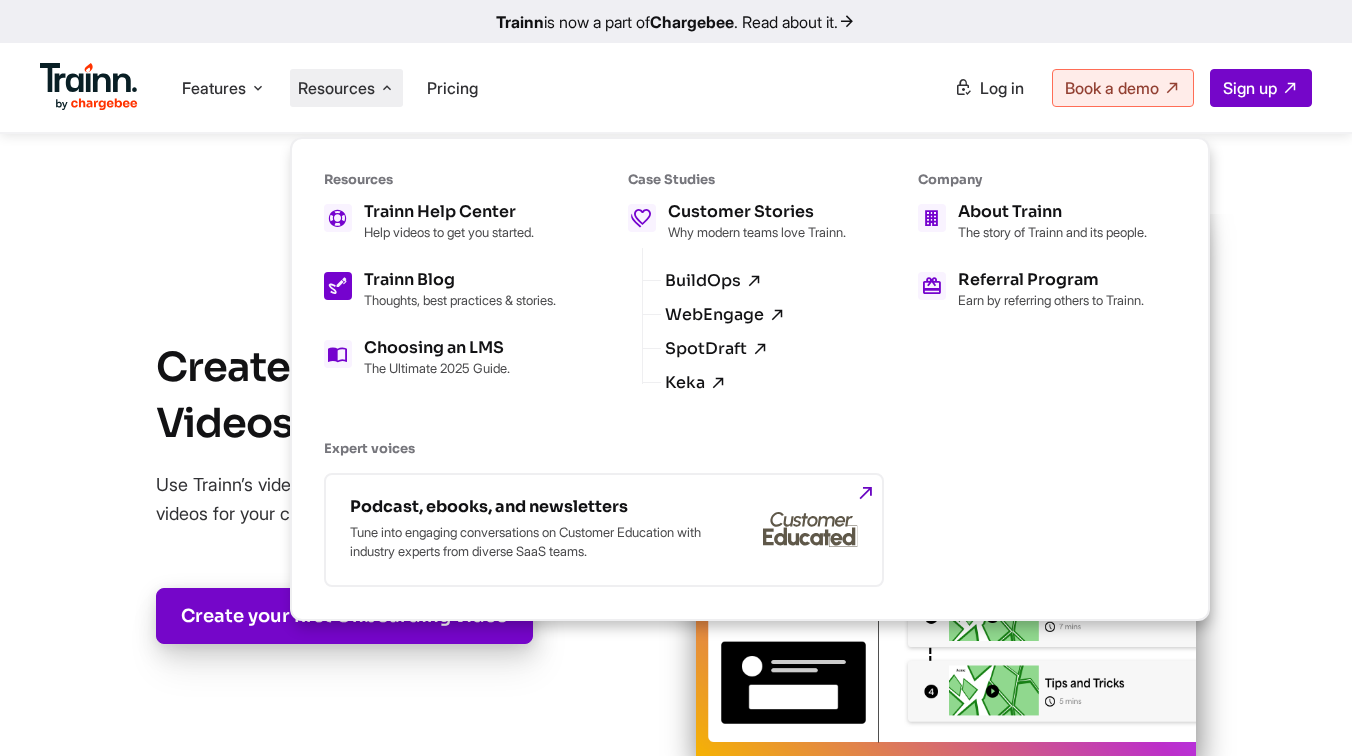 click on "Trainn Blog" at bounding box center (460, 280) 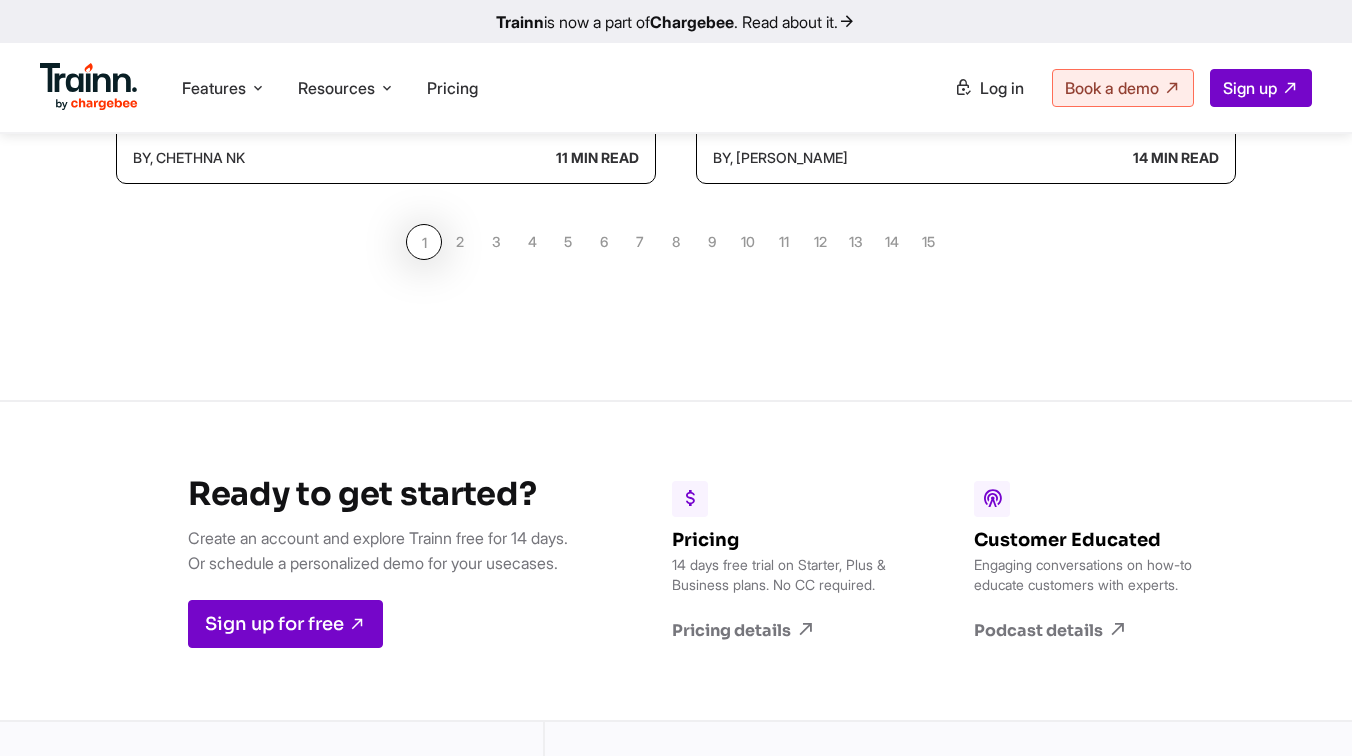 scroll, scrollTop: 2244, scrollLeft: 0, axis: vertical 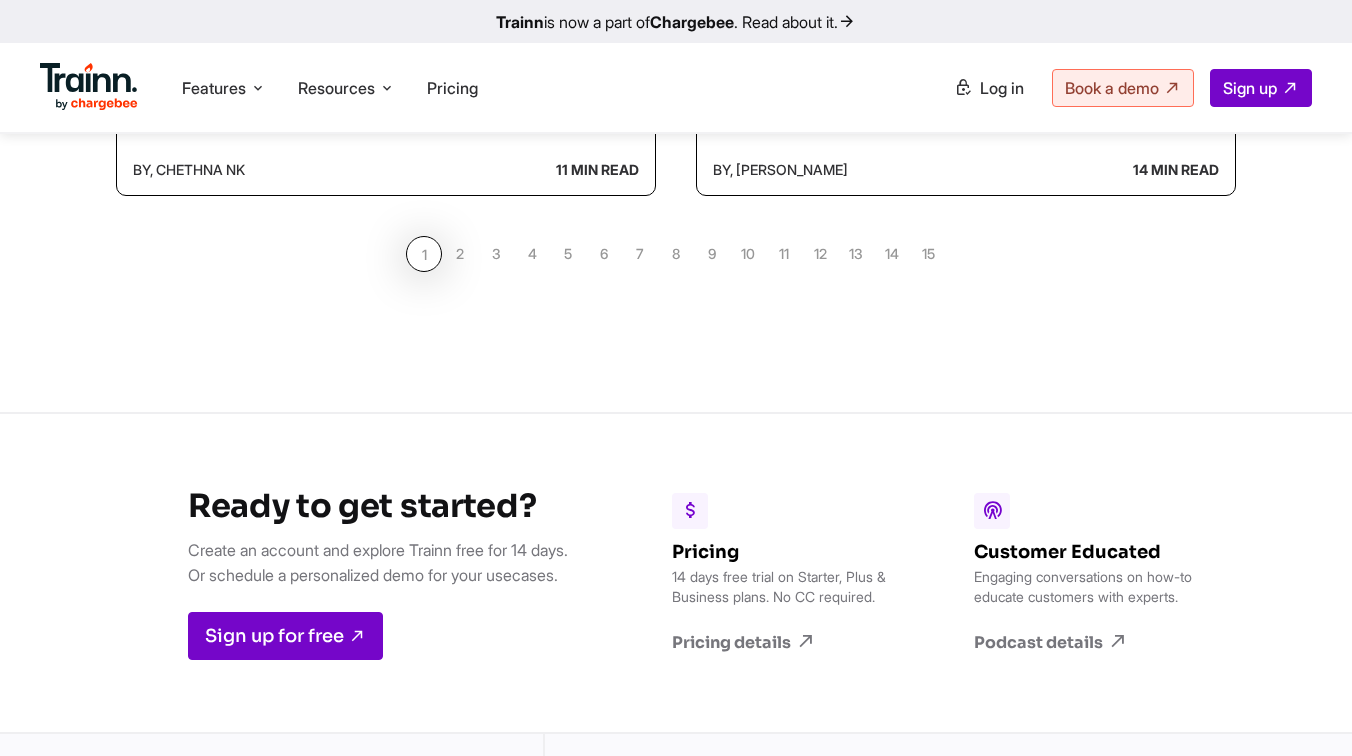 click on "2" at bounding box center (460, 254) 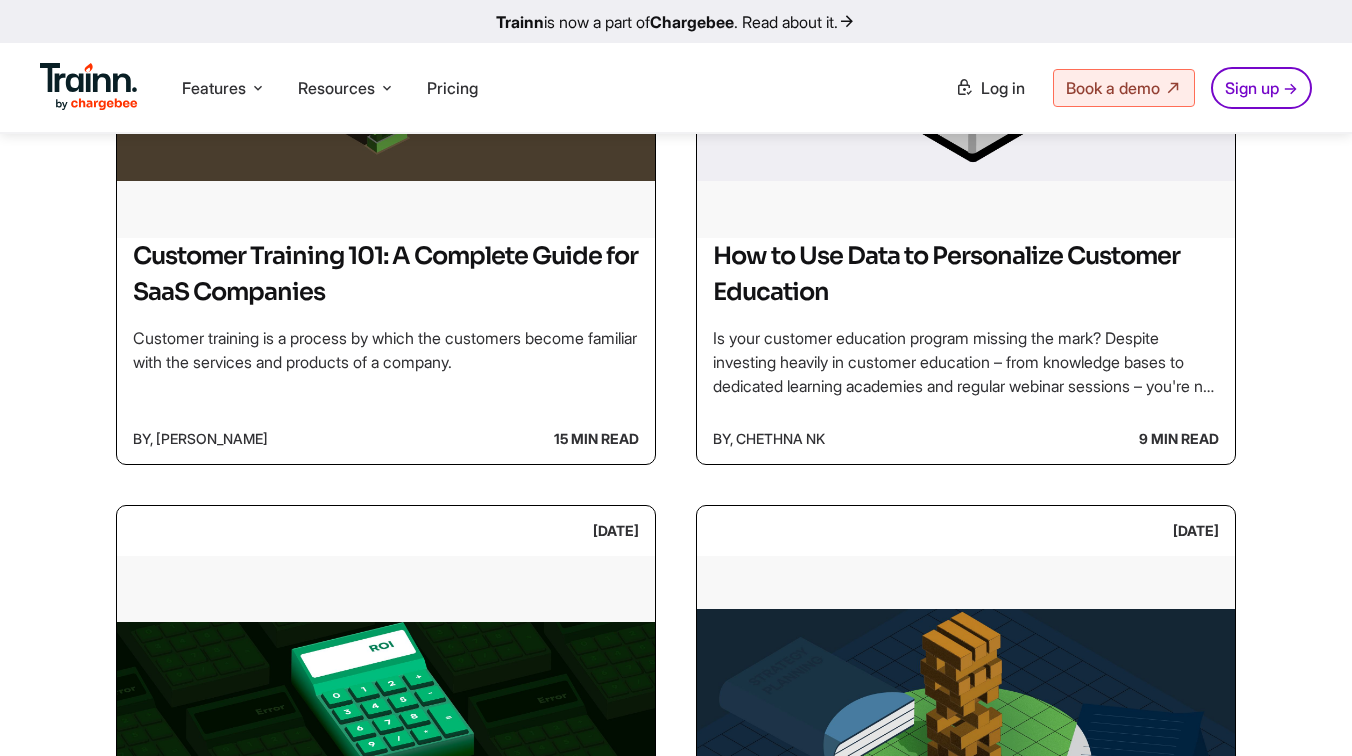 scroll, scrollTop: 915, scrollLeft: 0, axis: vertical 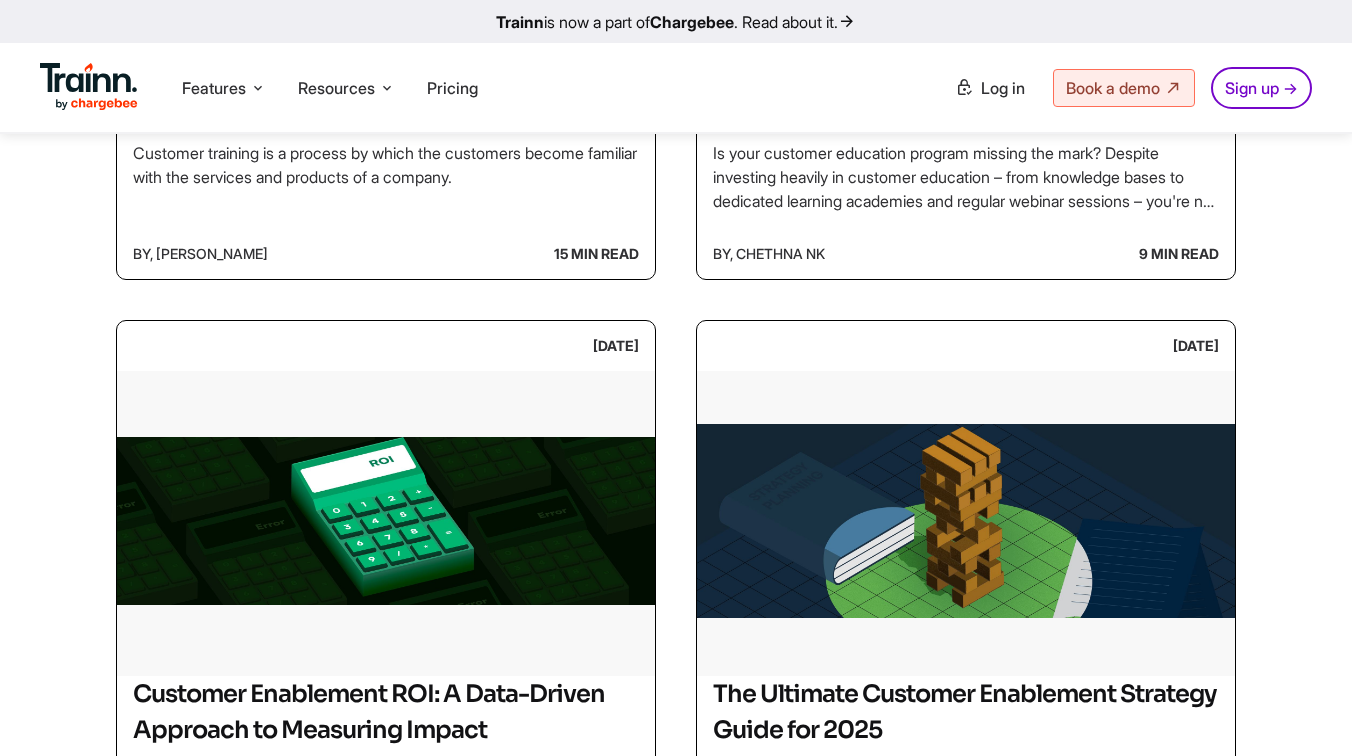 click at bounding box center [386, 521] 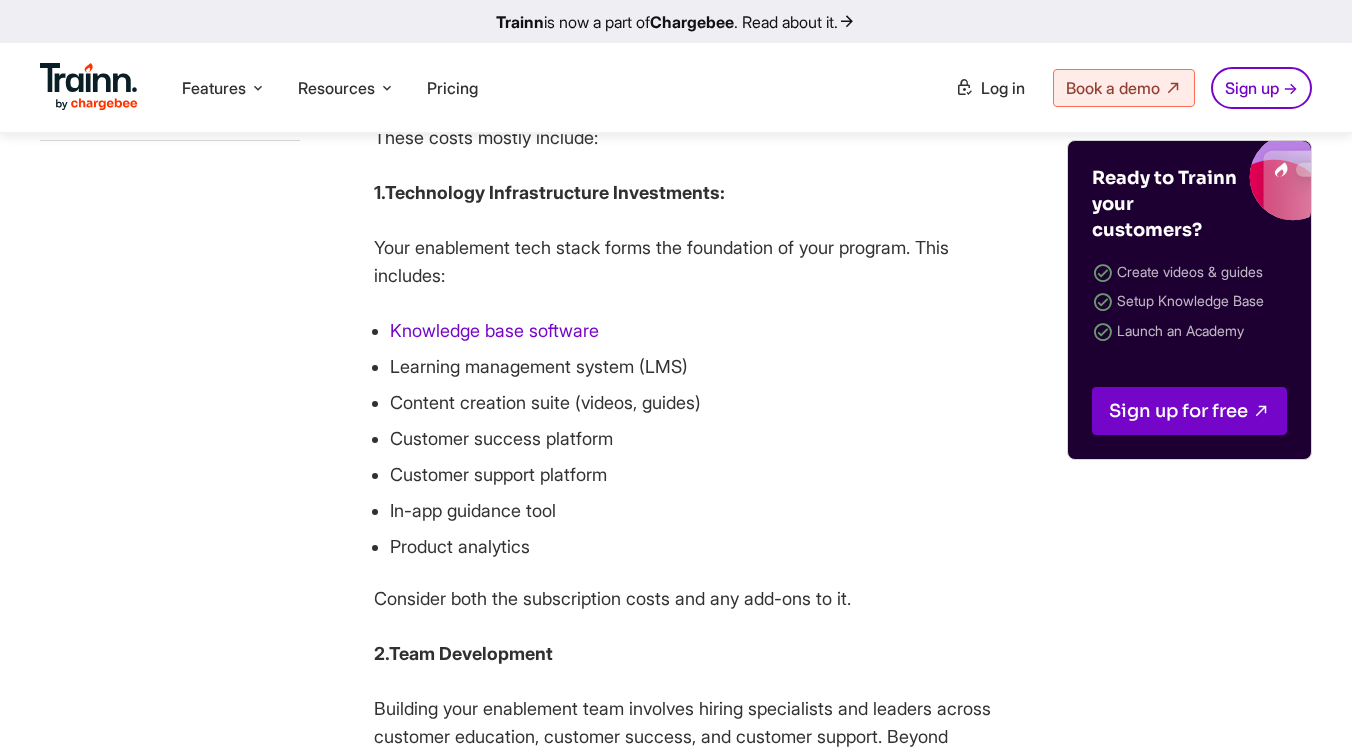 scroll, scrollTop: 3875, scrollLeft: 0, axis: vertical 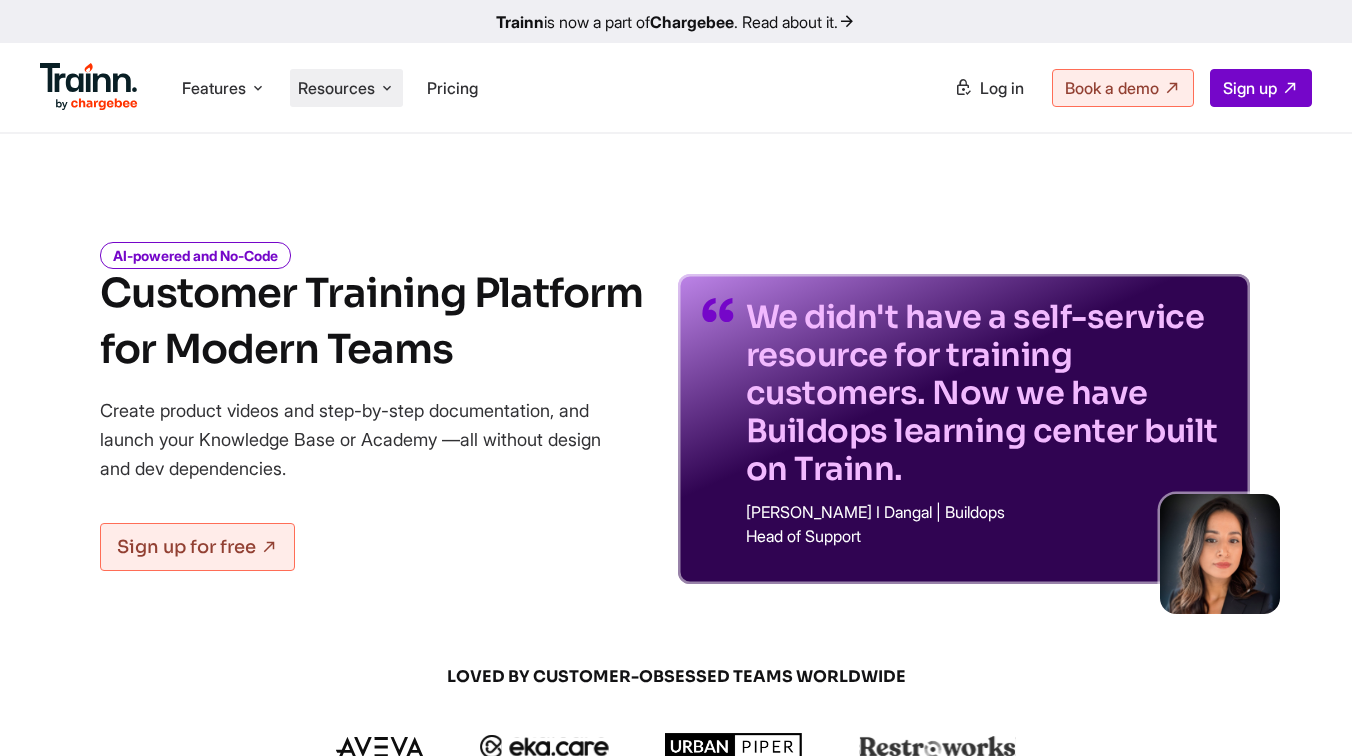click on "Resources" at bounding box center (336, 88) 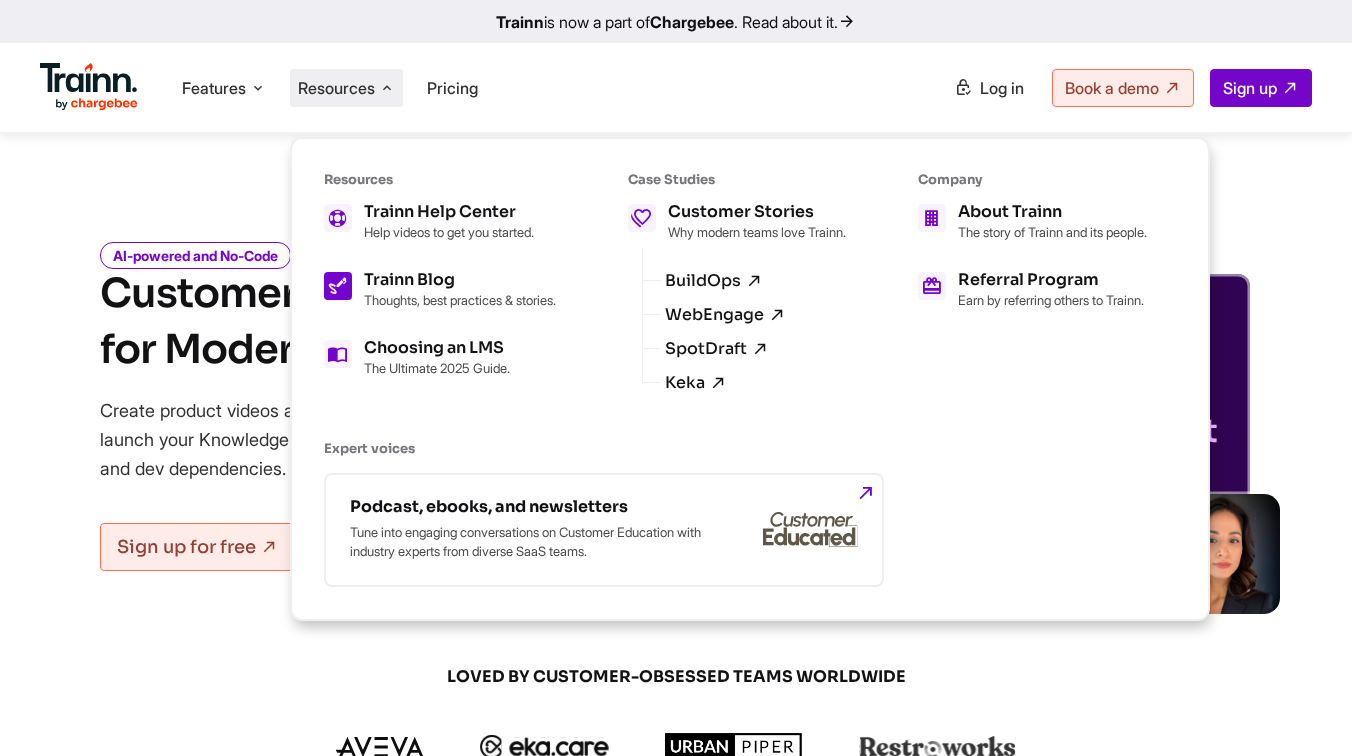 click on "Thoughts, best practices & stories." at bounding box center (460, 300) 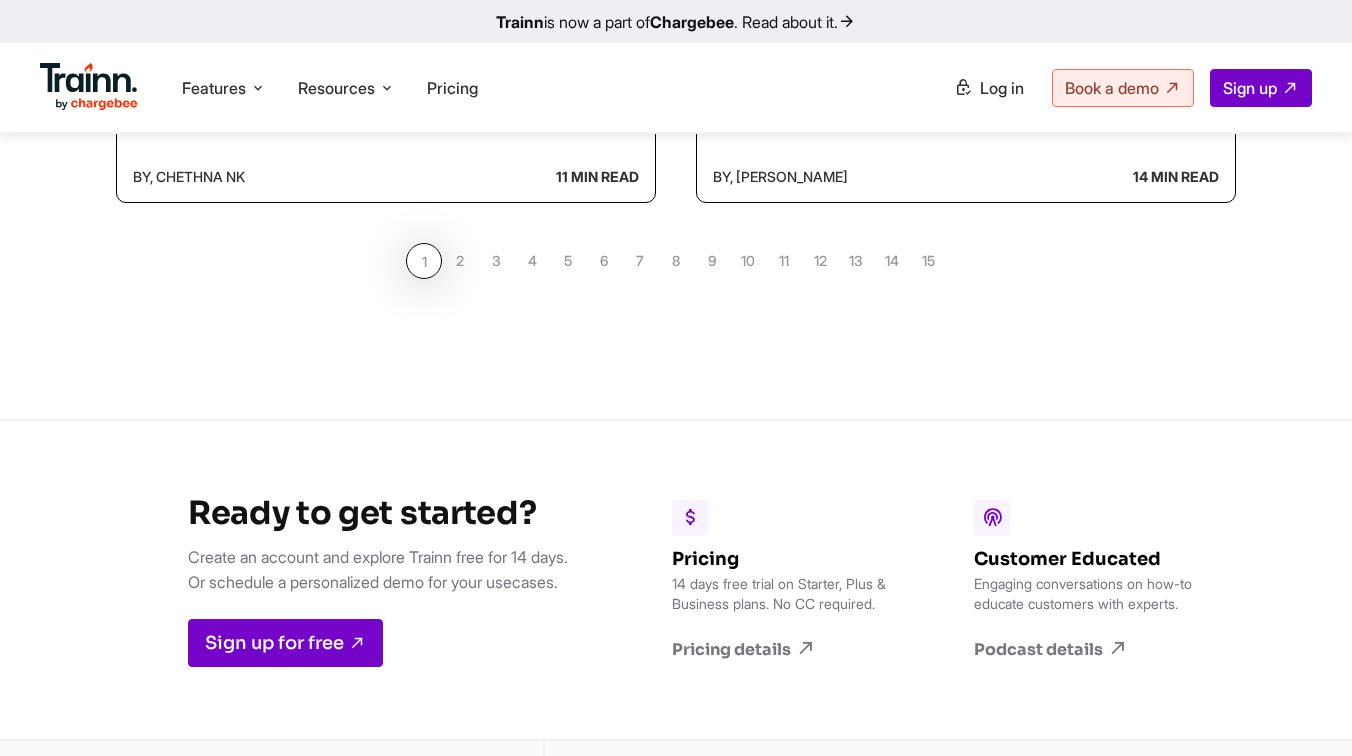 scroll, scrollTop: 2227, scrollLeft: 0, axis: vertical 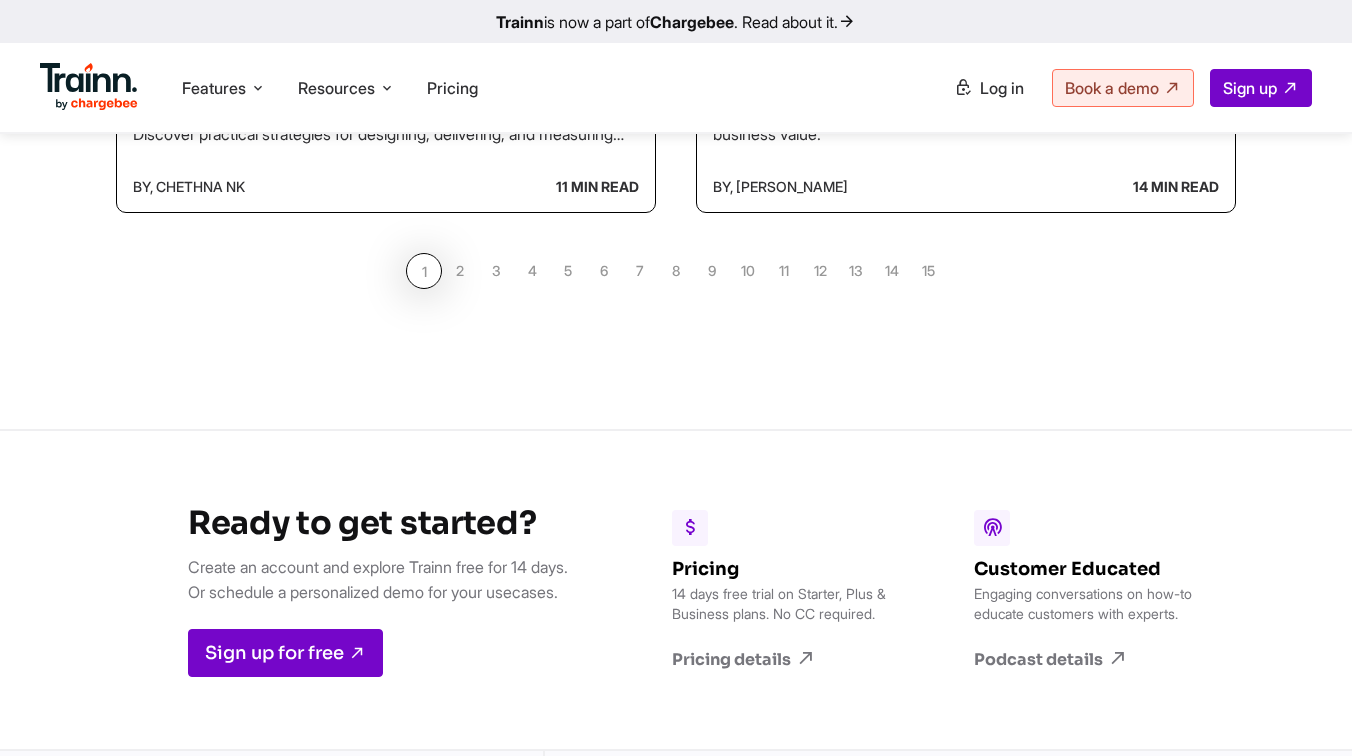 click on "2" at bounding box center [460, 271] 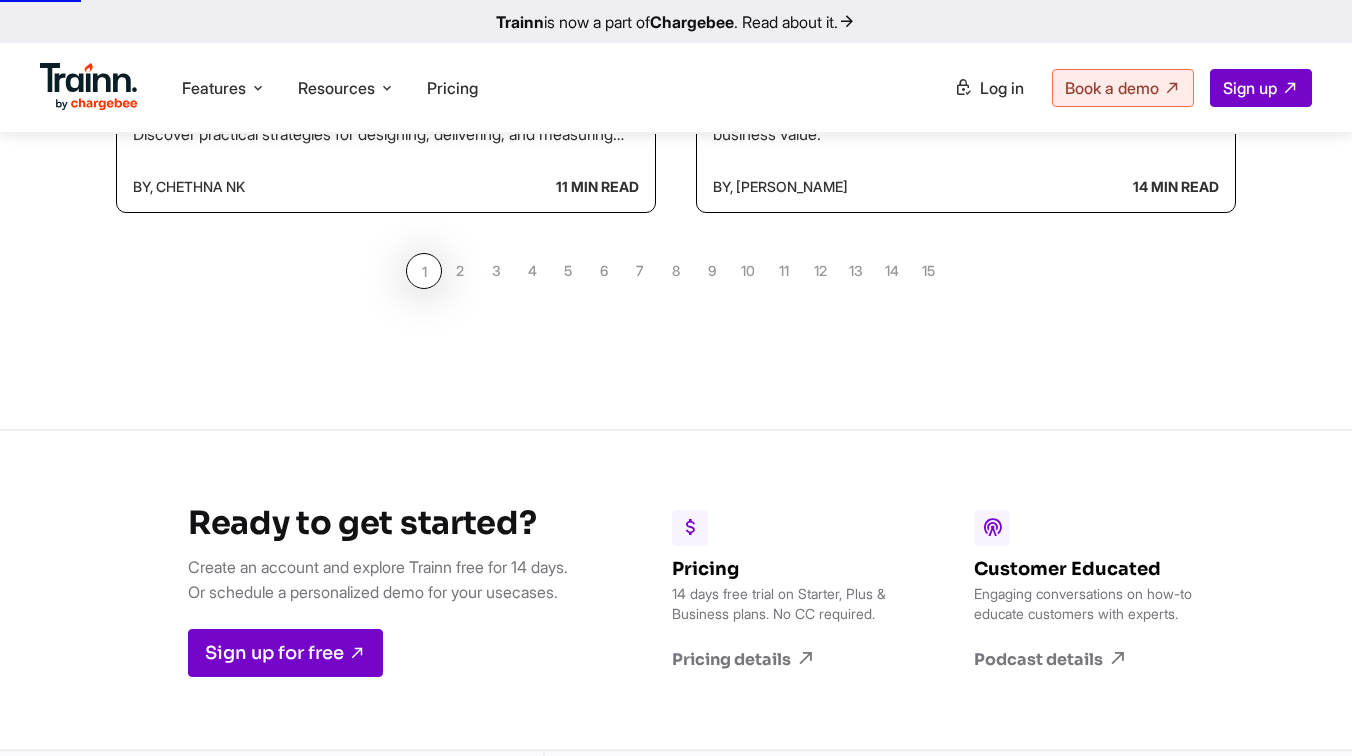 click on "2" at bounding box center [460, 271] 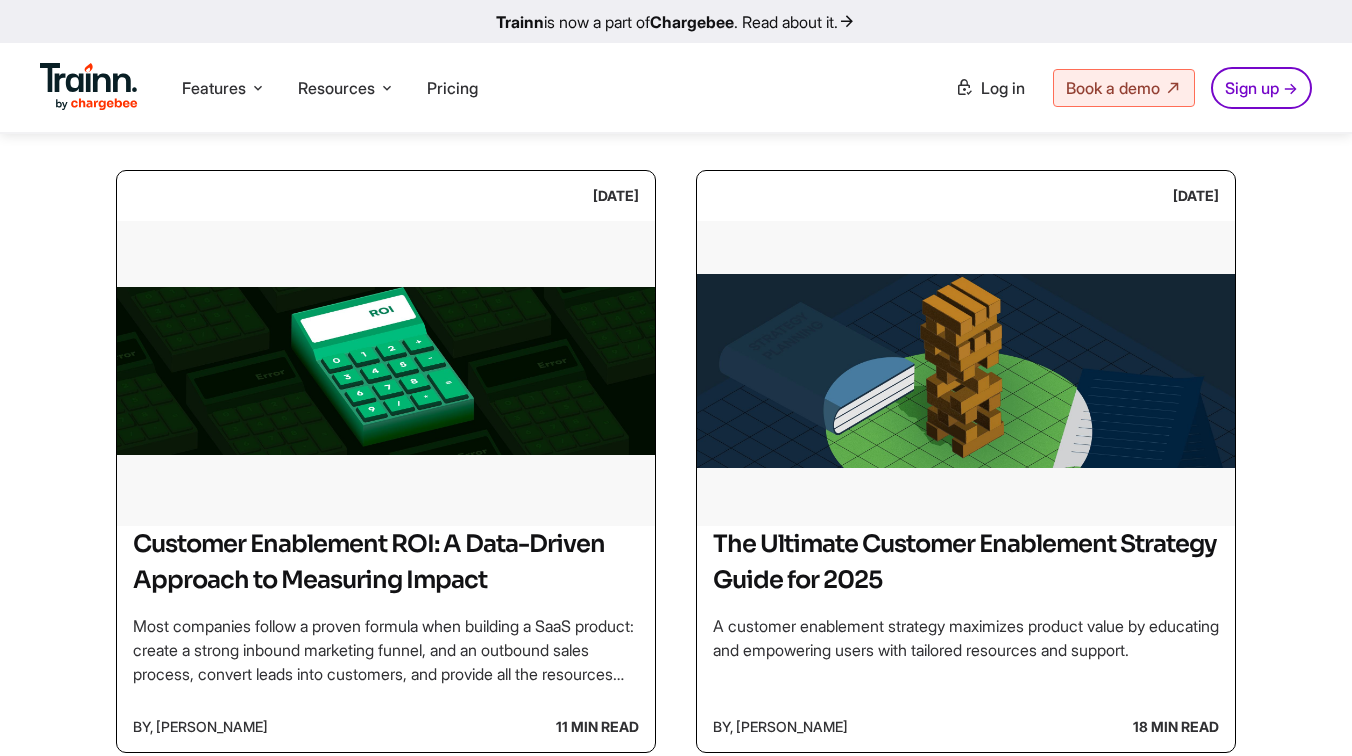 scroll, scrollTop: 1074, scrollLeft: 0, axis: vertical 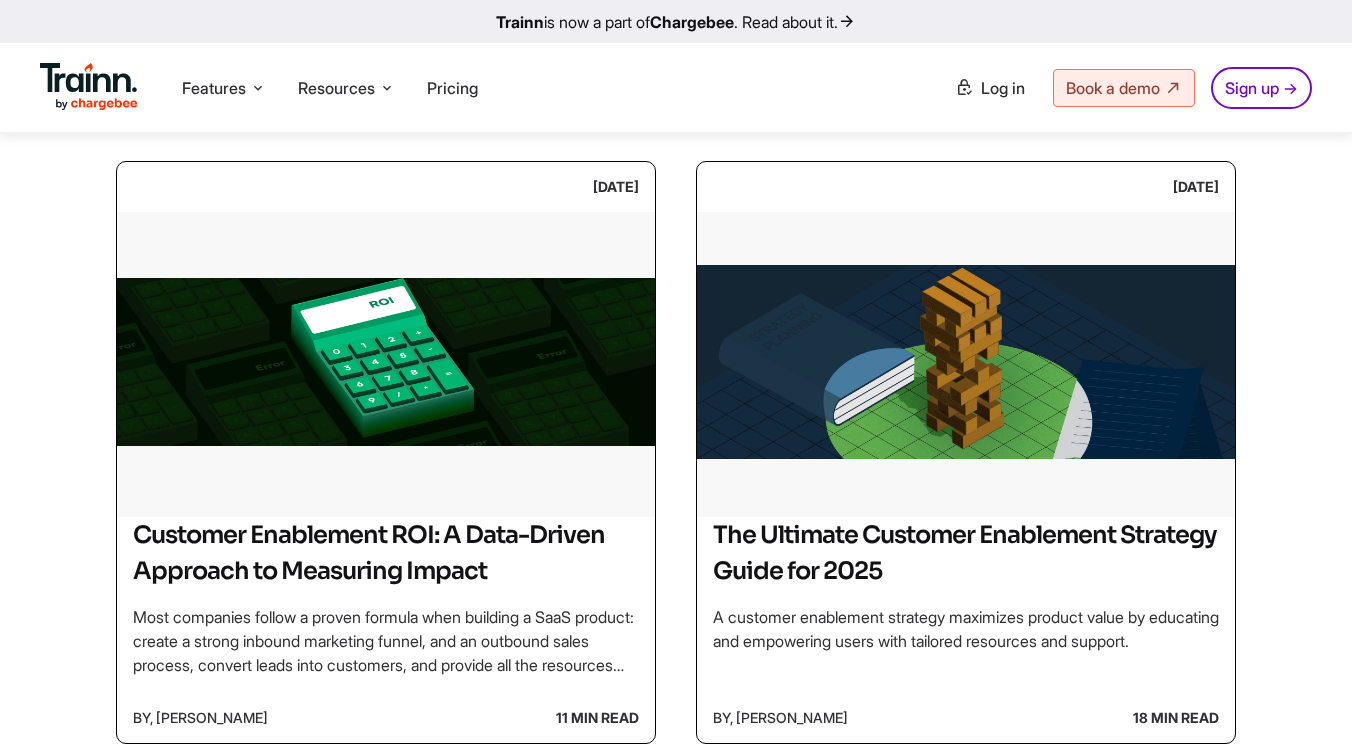 click at bounding box center (386, 362) 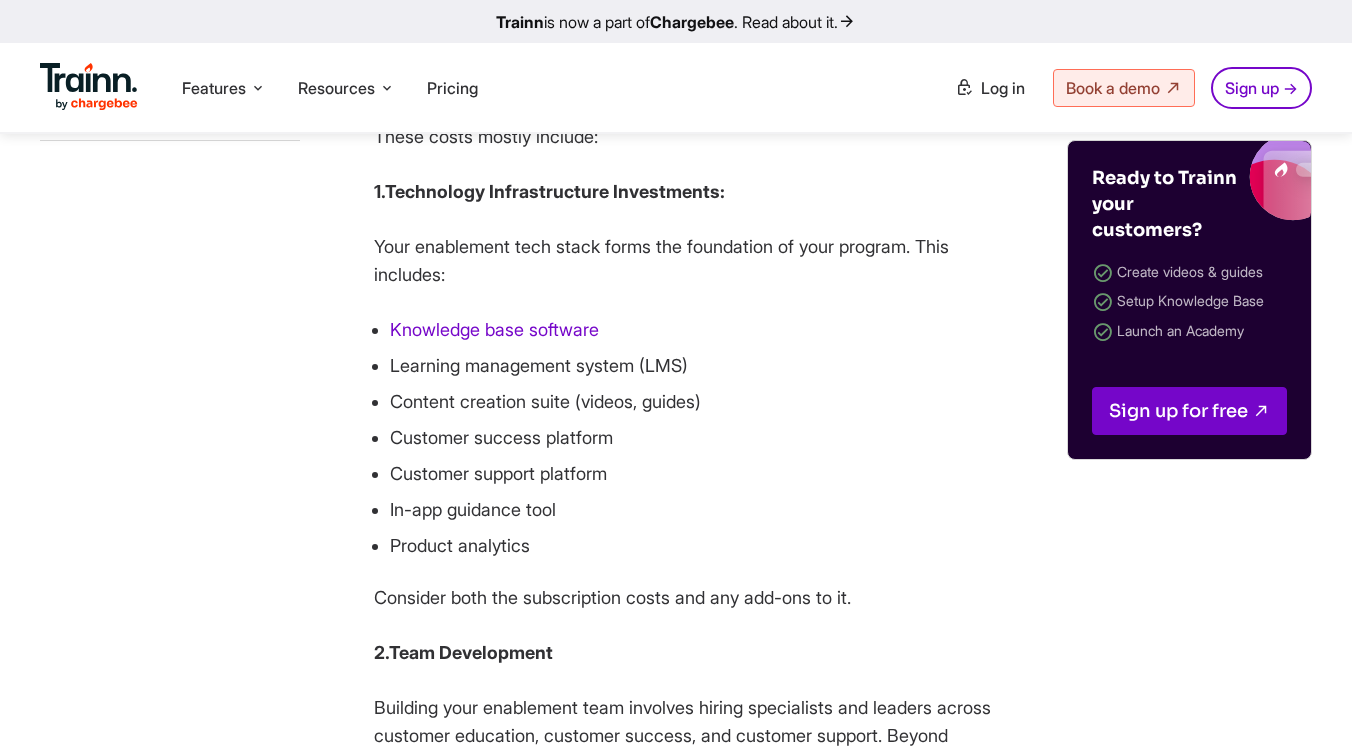 scroll, scrollTop: 3832, scrollLeft: 0, axis: vertical 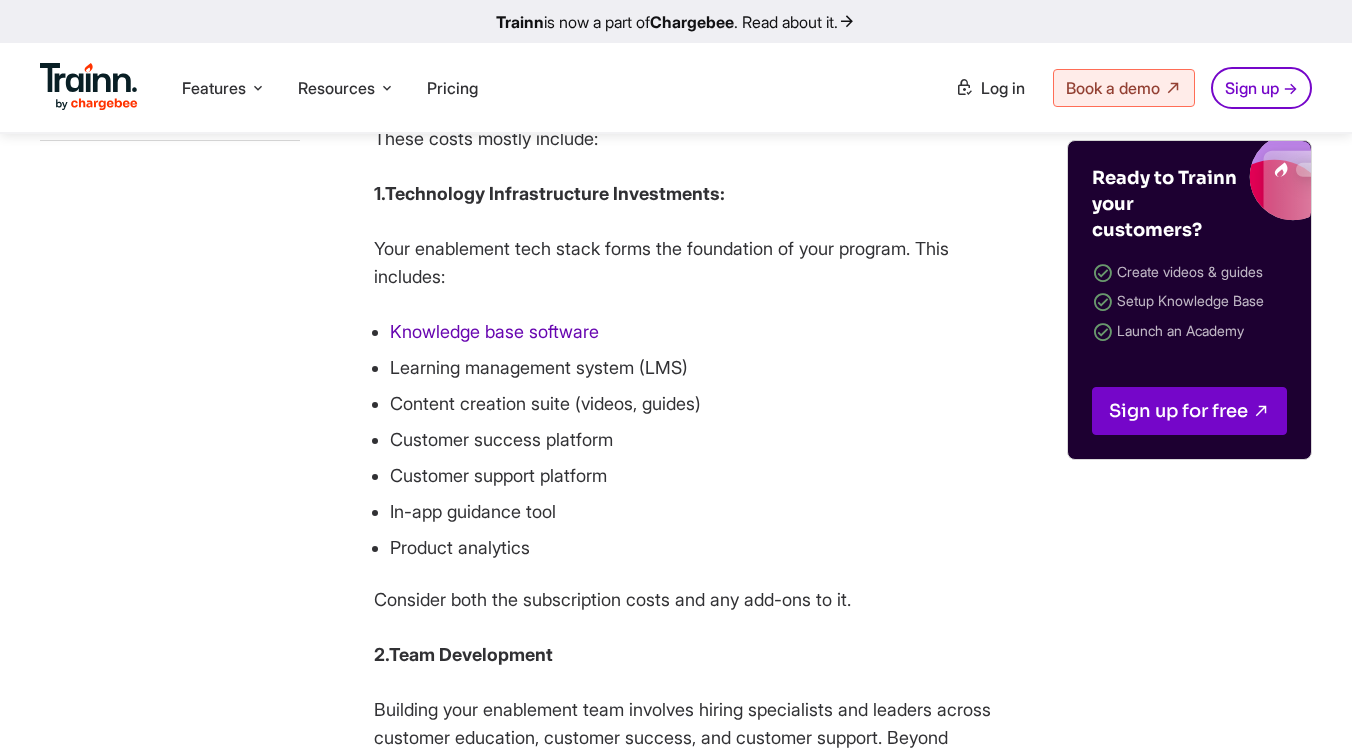 click on "Knowledge base software" at bounding box center (494, 331) 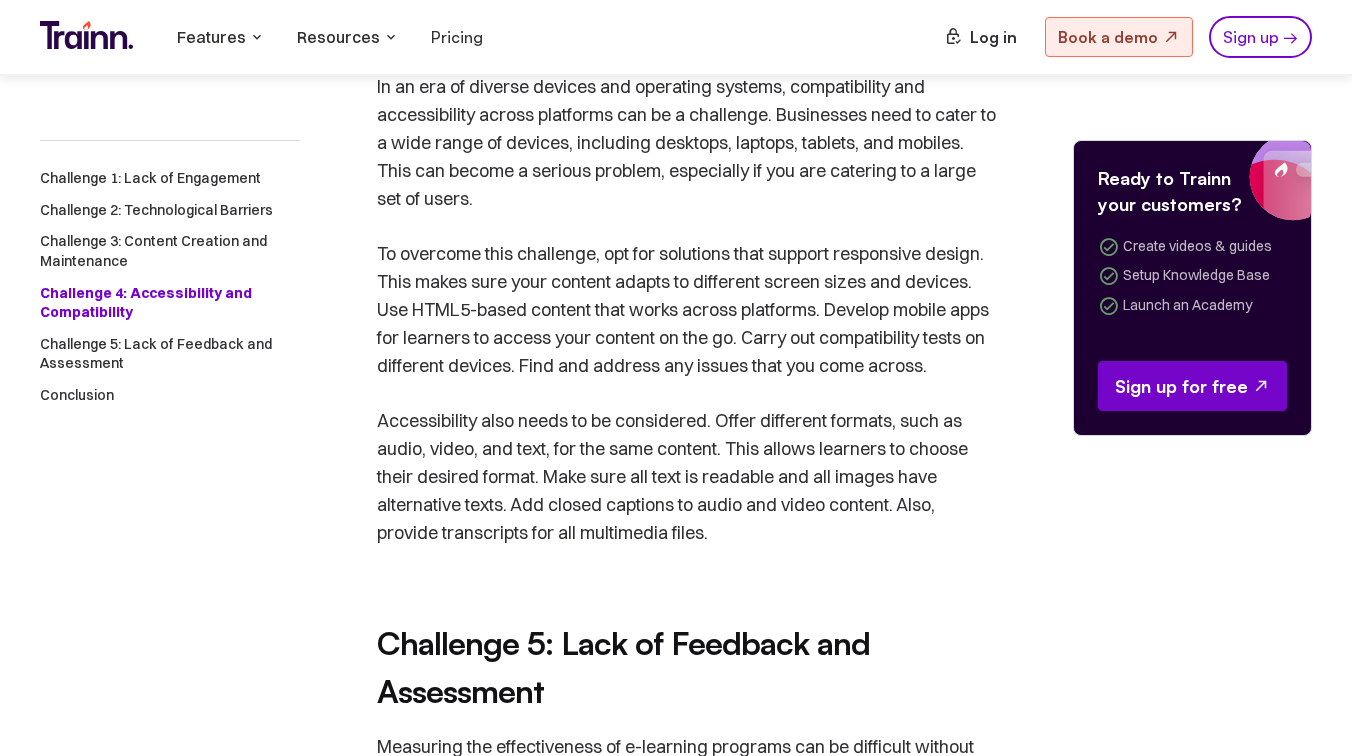 scroll, scrollTop: 3869, scrollLeft: 0, axis: vertical 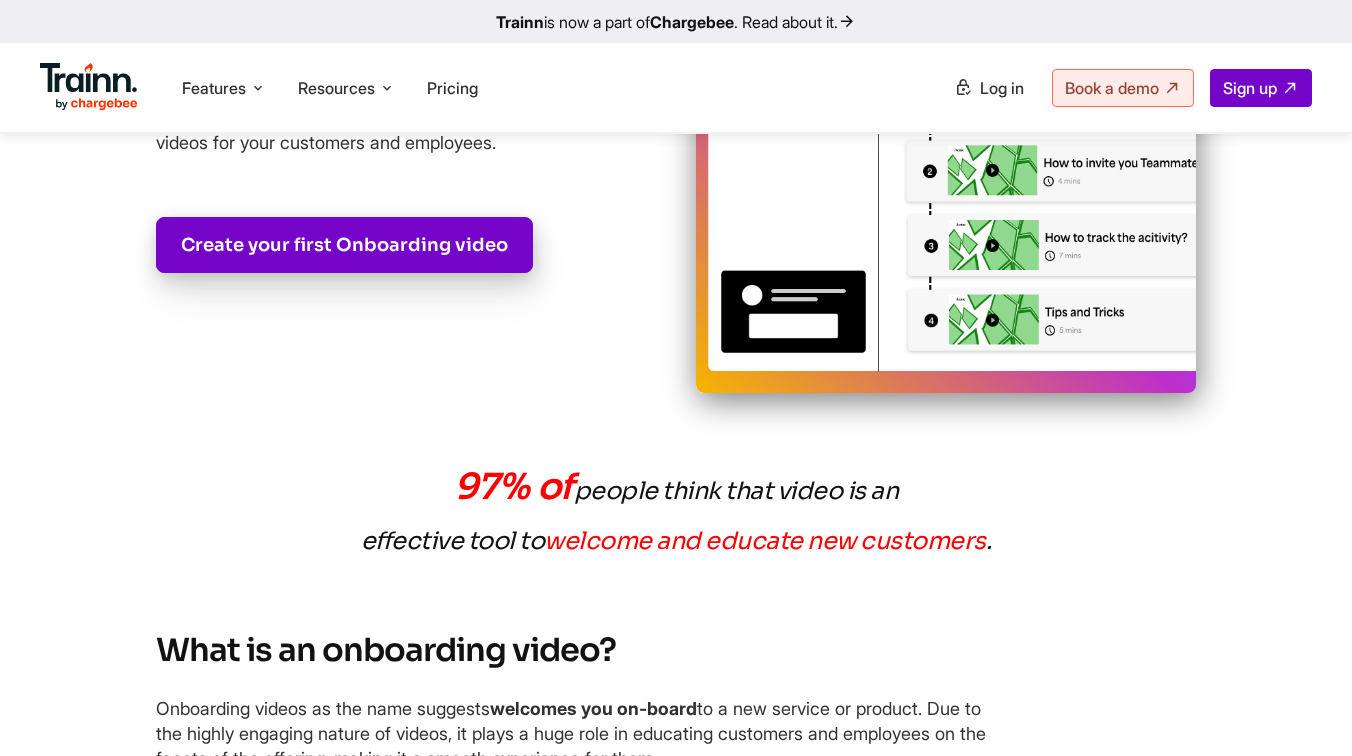 drag, startPoint x: 586, startPoint y: 541, endPoint x: 828, endPoint y: 541, distance: 242 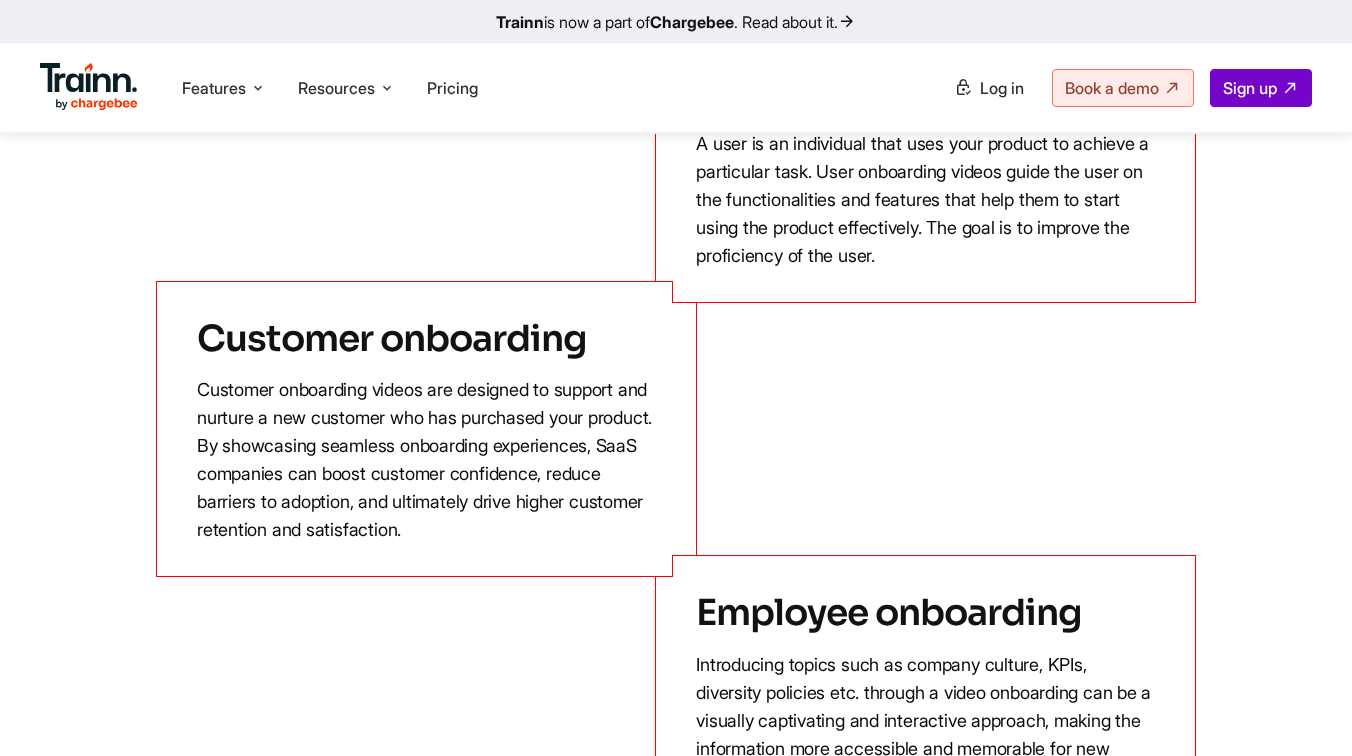 scroll, scrollTop: 7753, scrollLeft: 0, axis: vertical 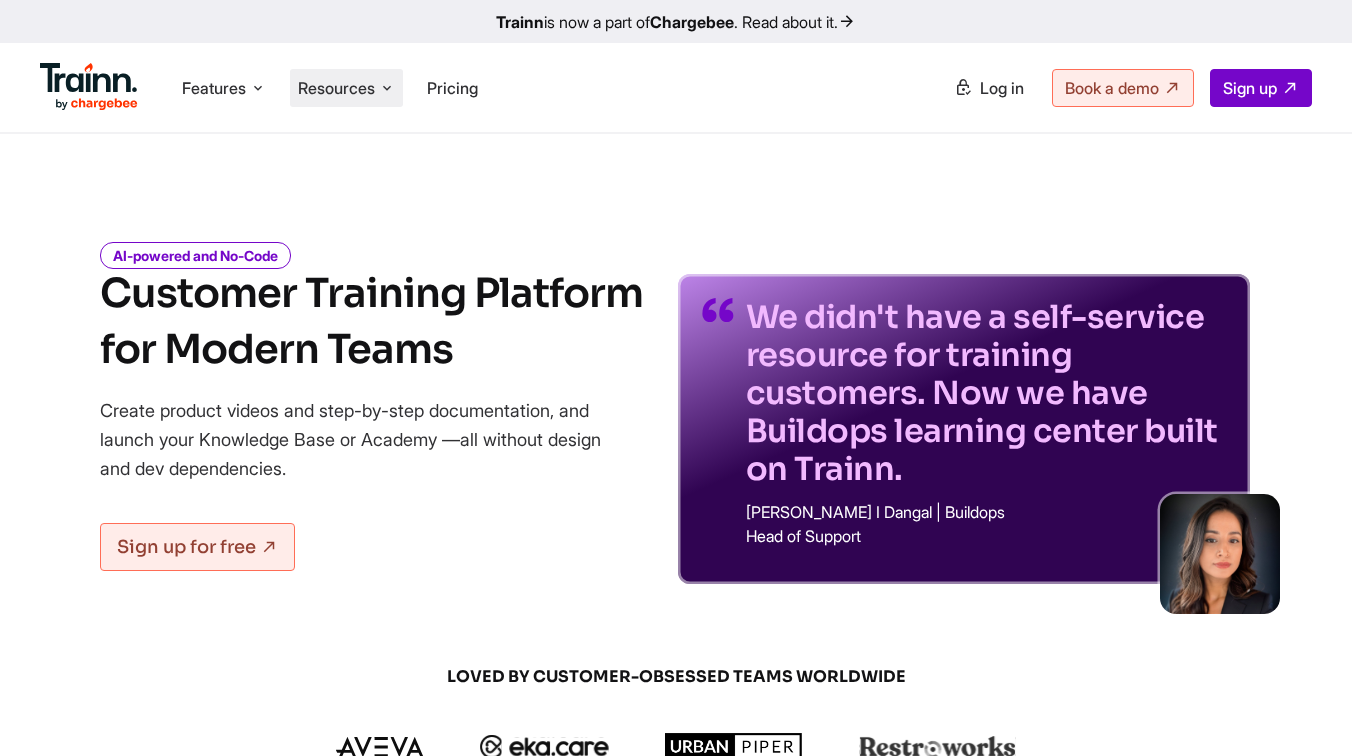 click on "Resources     Resources     Trainn Help Center   Help videos to get you started.     Trainn Blog
Thoughts, best practices & stories.
Choosing an LMS   The Ultimate 2025 Guide.   Case Studies     Customer Stories   Why modern teams love Trainn.     BuildOps
WebEngage
SpotDraft
Keka
Company     About Trainn
The story of Trainn and its people.
Referral Program
Earn by referring others to Trainn.
Expert voices   Podcast, ebooks, and newsletters" at bounding box center (346, 88) 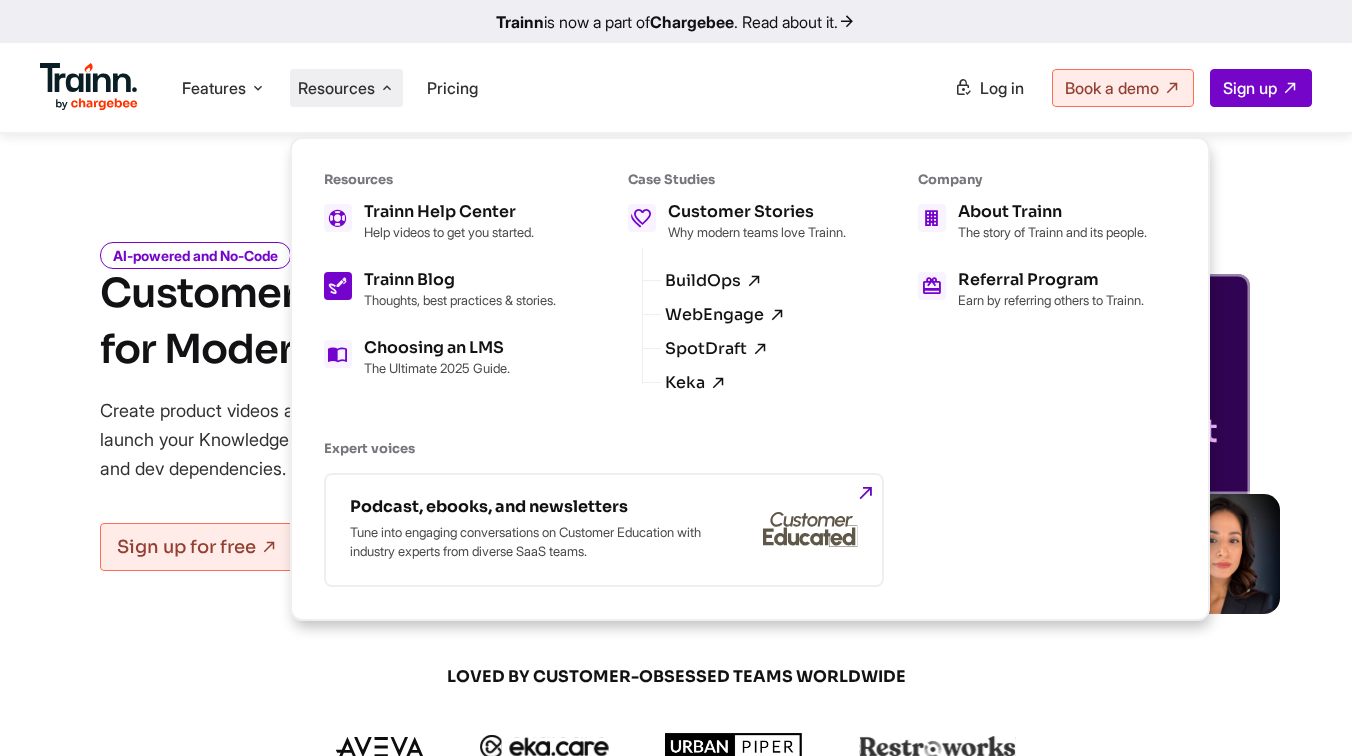 click on "Trainn Blog" at bounding box center (460, 280) 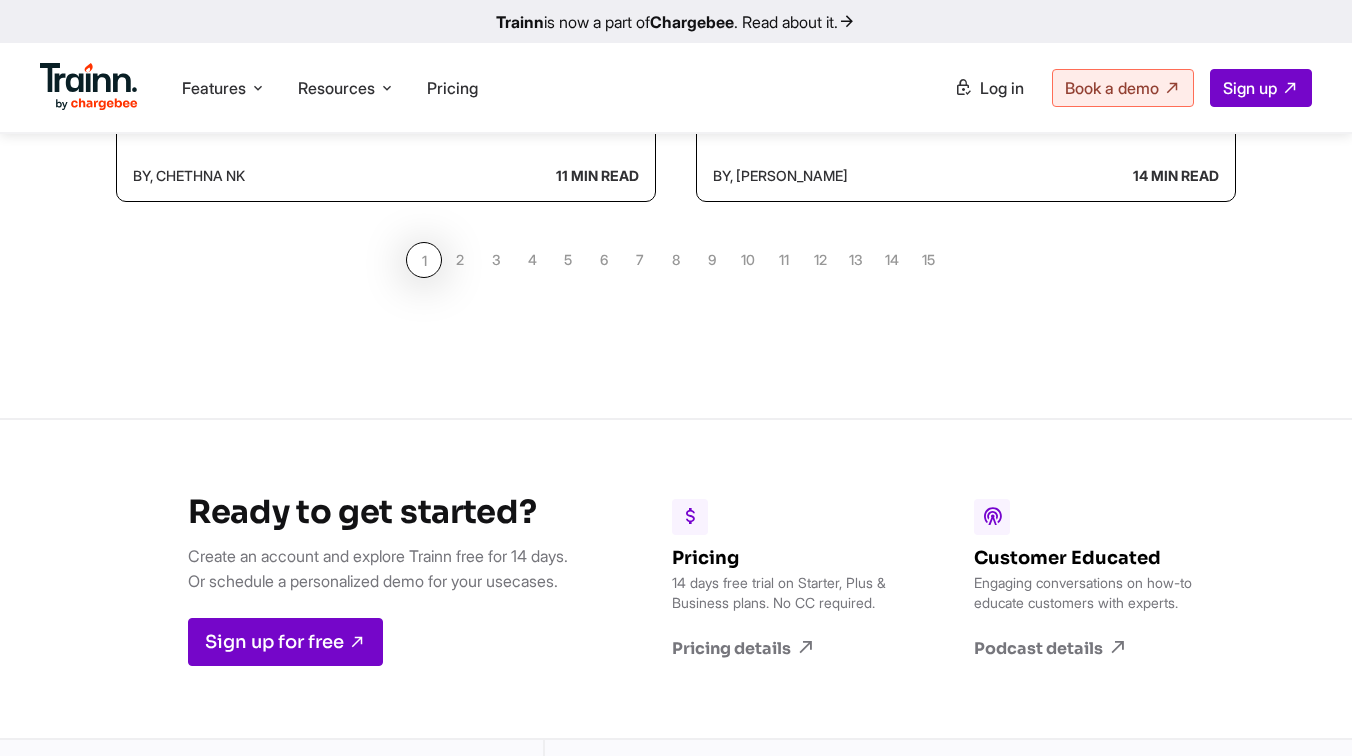 scroll, scrollTop: 2019, scrollLeft: 0, axis: vertical 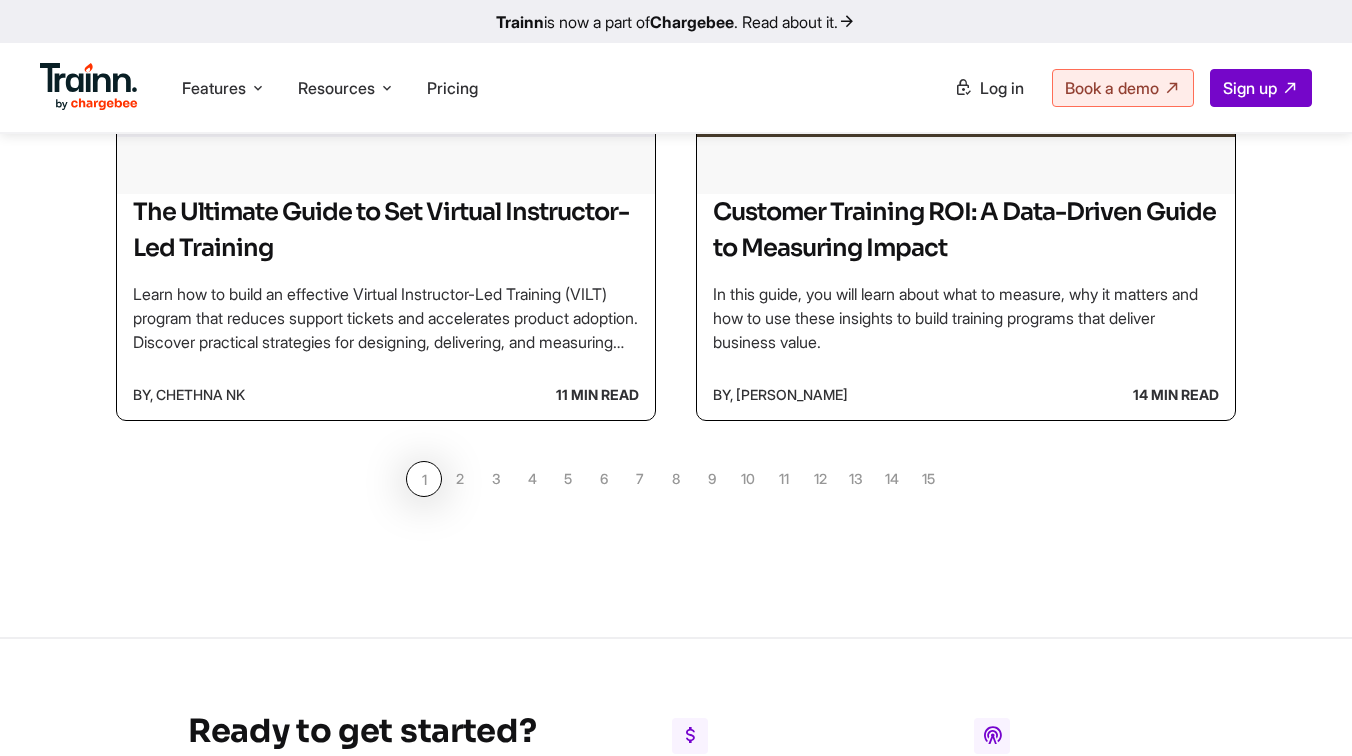 click on "2" at bounding box center [460, 479] 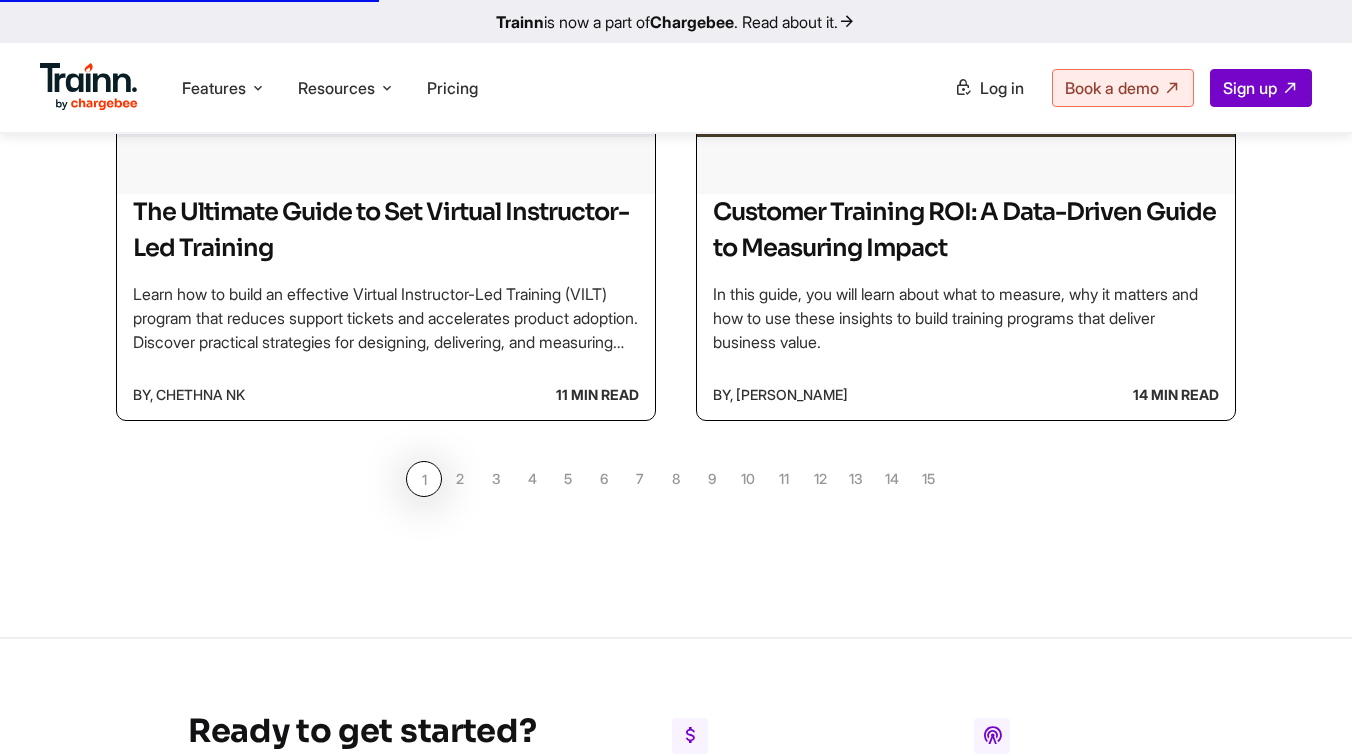 click on "Rethinking Customer Education One Blog at a Time
Customer Churn
Customer Education
Customer Experience
Customer Journey
Customer Onboarding
Customer Retention
LMS
Product Adoption
tutorials-canva
tutorials-chatgpt
tutorials-confluence
tutorials-google-sheets
tutorials-jira
tutorials-mailchimp
tutorials-notion
tutorials-slack
Video Creation
Video Hacks
5/19/2025
Managing Customer Expectations with Artificial Intelligence in a 24/7 World
by,
Omar Sheriff" at bounding box center [676, -650] 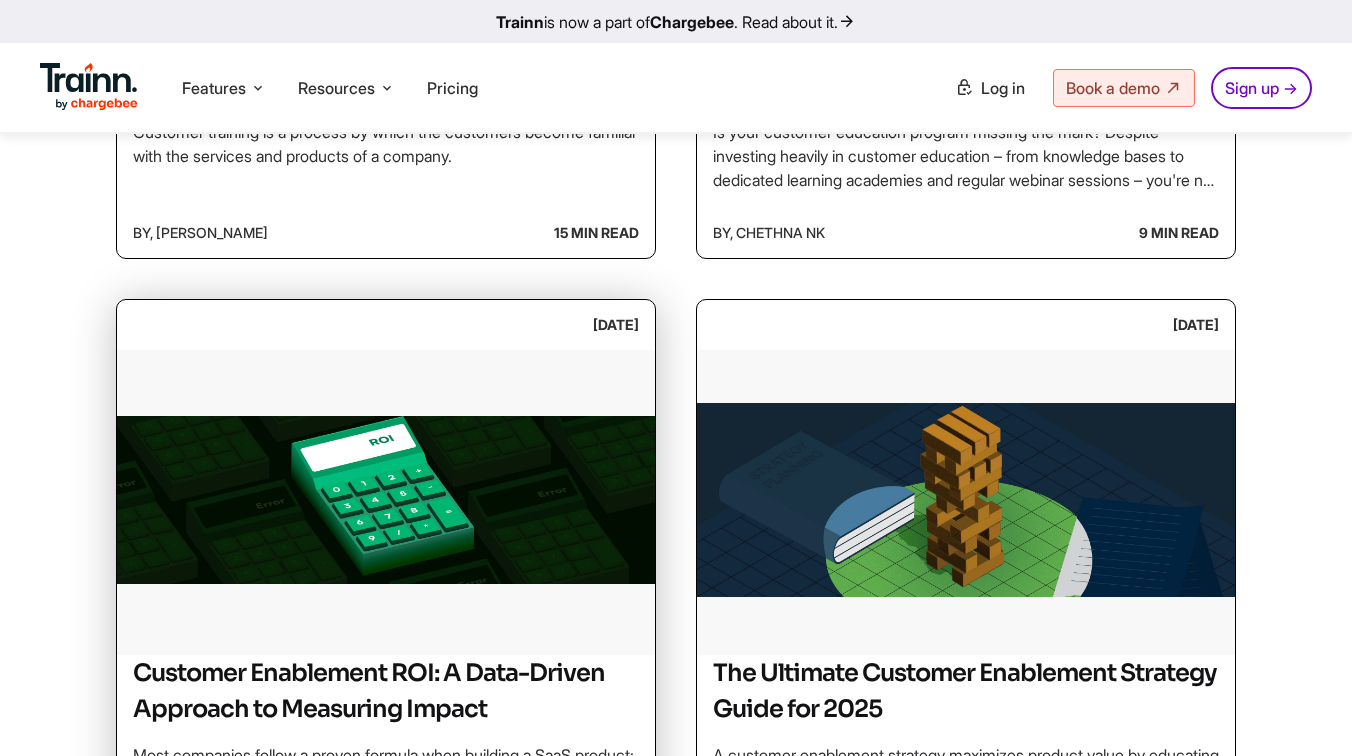 scroll, scrollTop: 957, scrollLeft: 0, axis: vertical 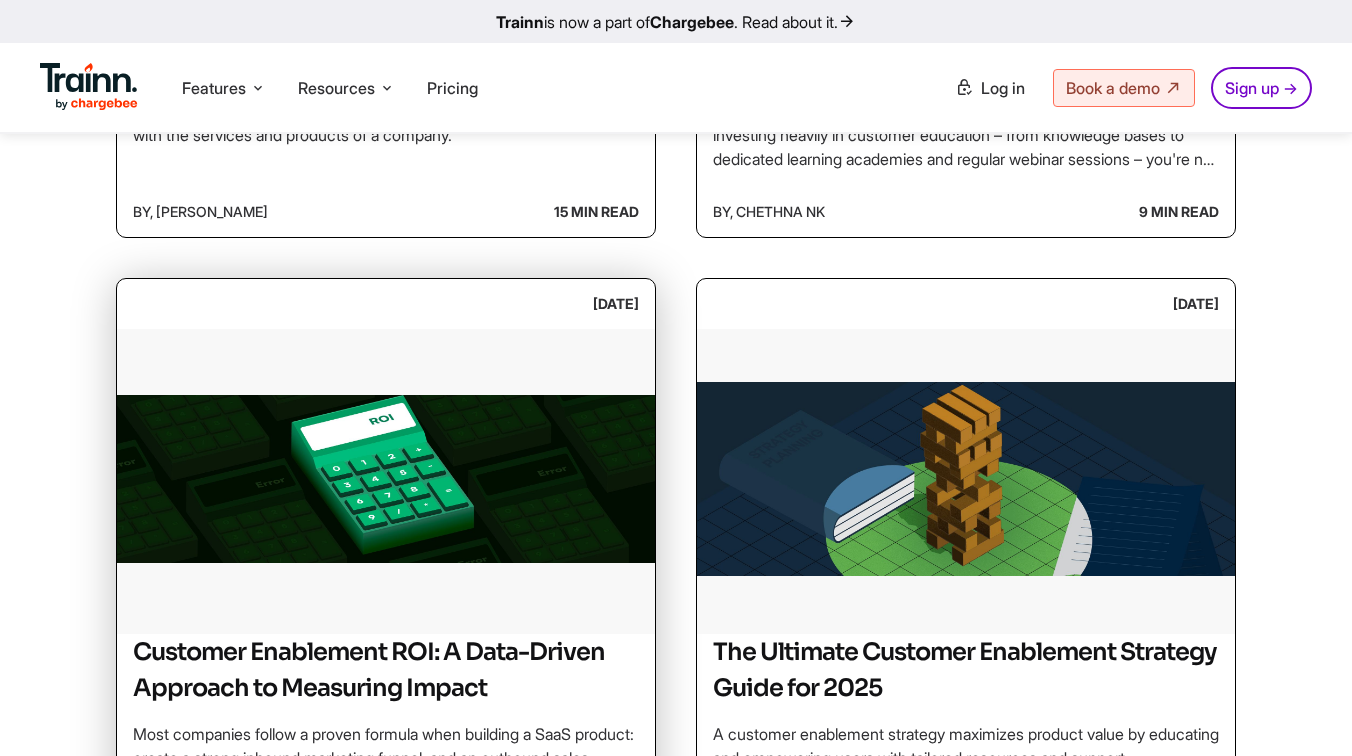 click at bounding box center (386, 479) 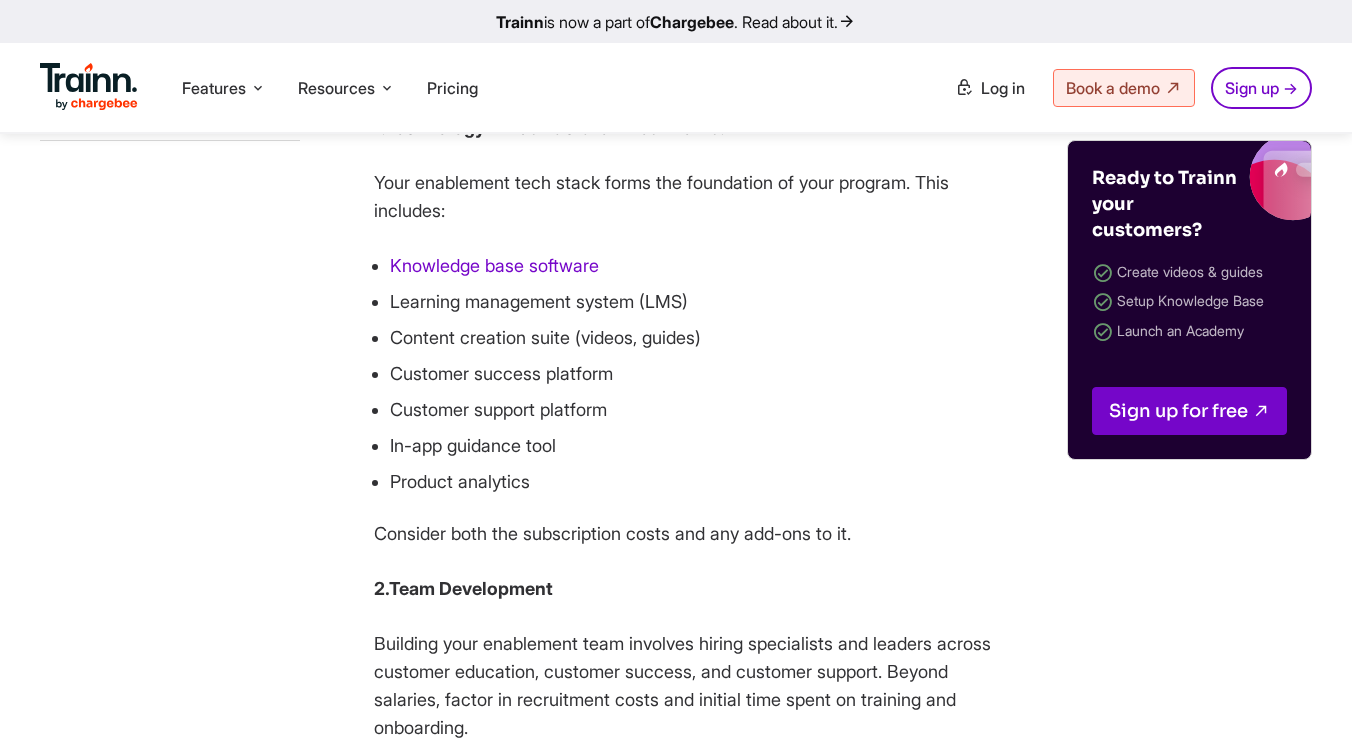 scroll, scrollTop: 3852, scrollLeft: 0, axis: vertical 